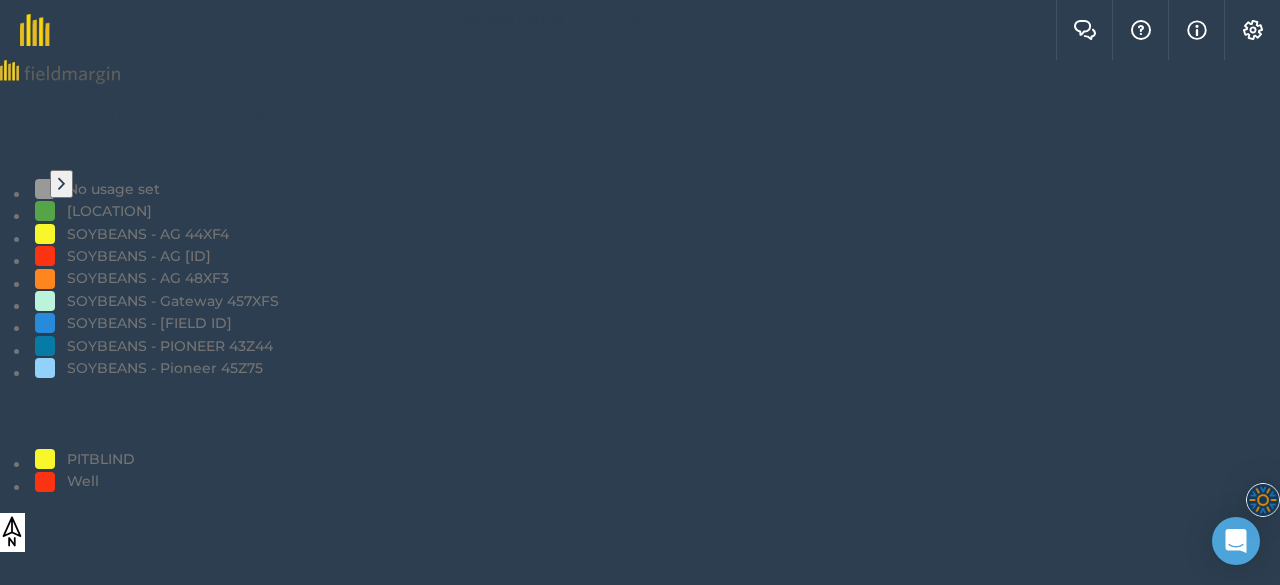 scroll, scrollTop: 0, scrollLeft: 0, axis: both 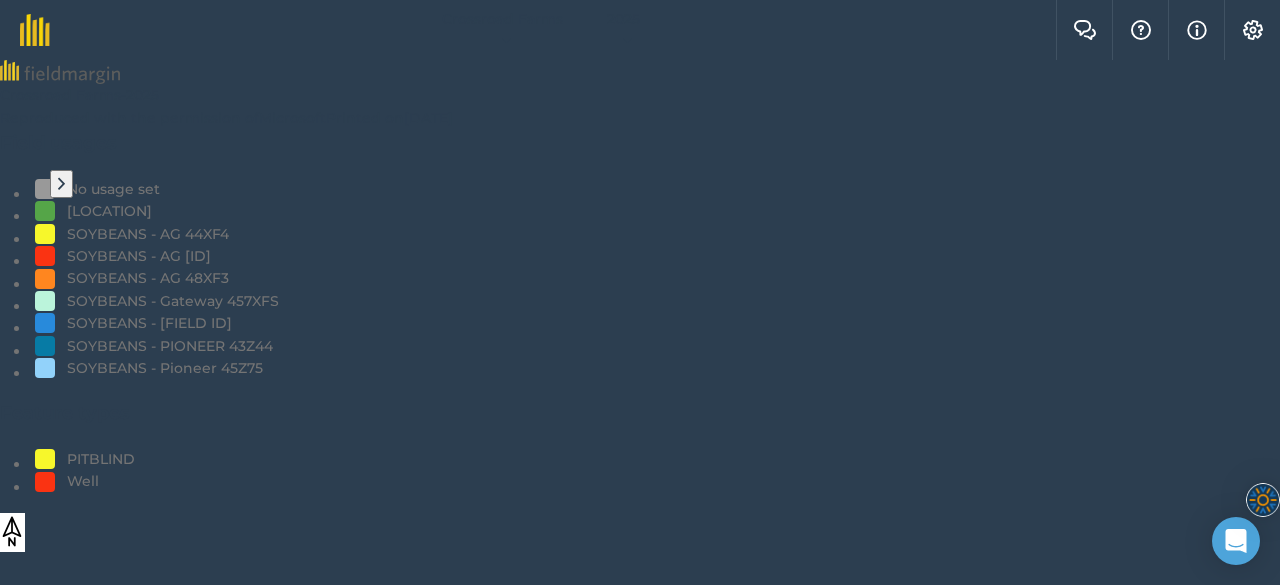 drag, startPoint x: 28, startPoint y: 83, endPoint x: 76, endPoint y: 369, distance: 290 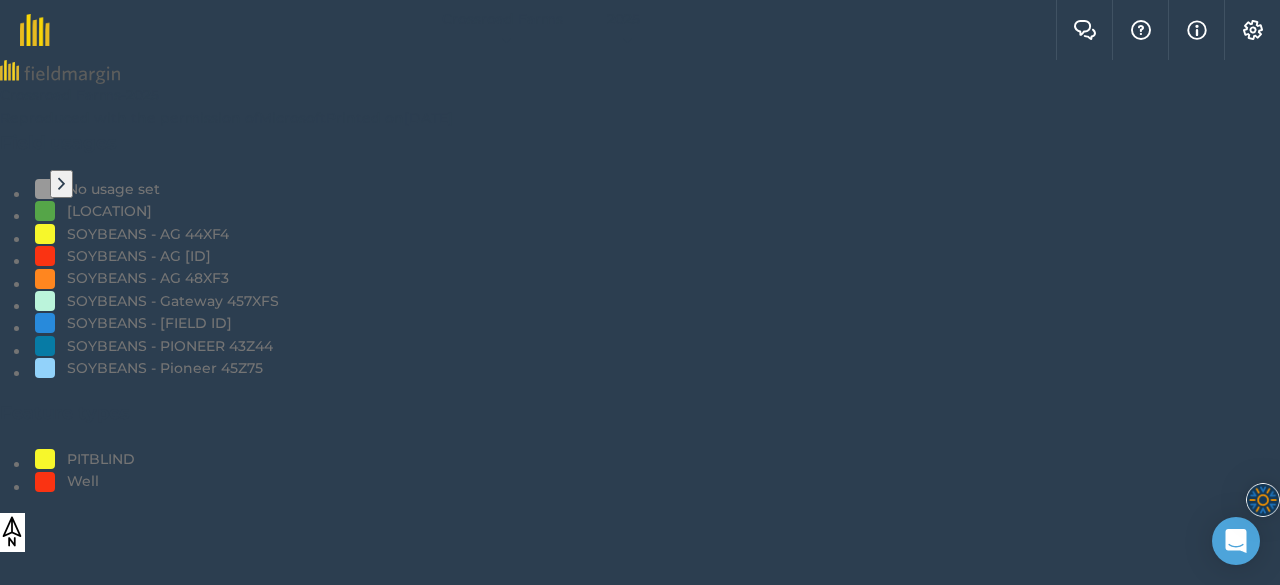 click at bounding box center (640, 8362) 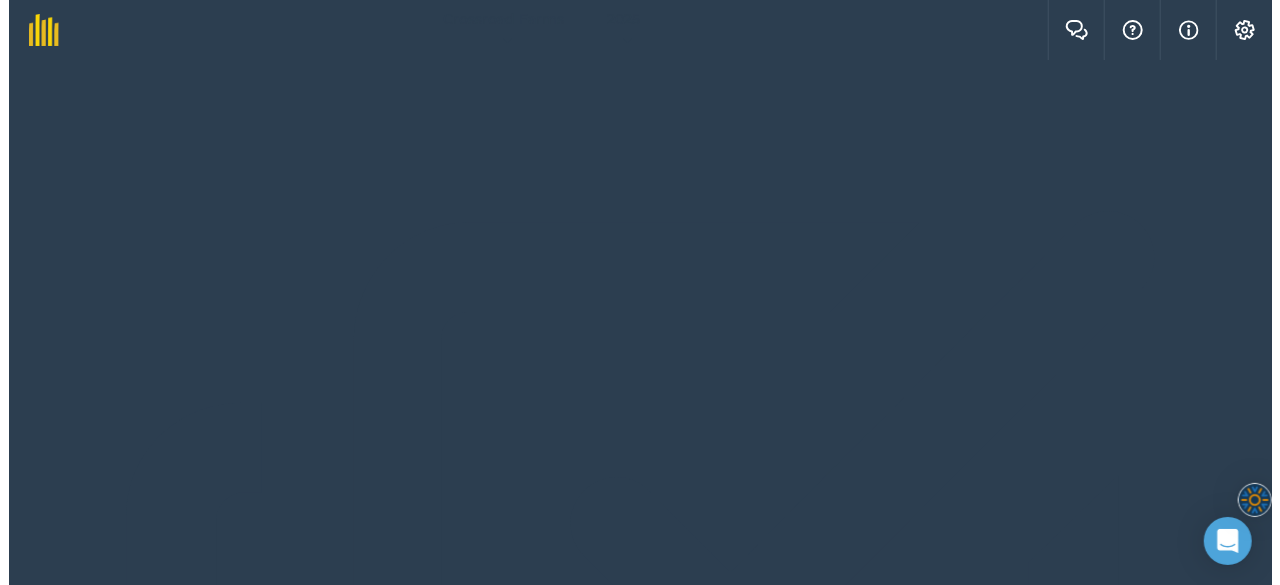 scroll, scrollTop: 894, scrollLeft: 0, axis: vertical 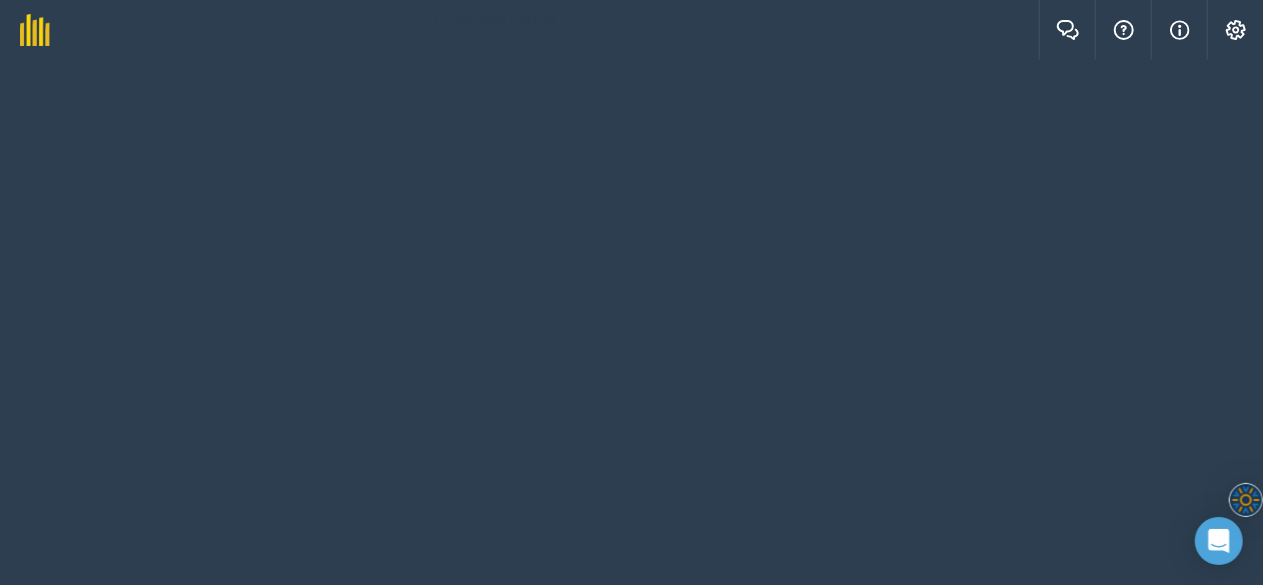 click on "Input cost breakdown" at bounding box center (441, 11641) 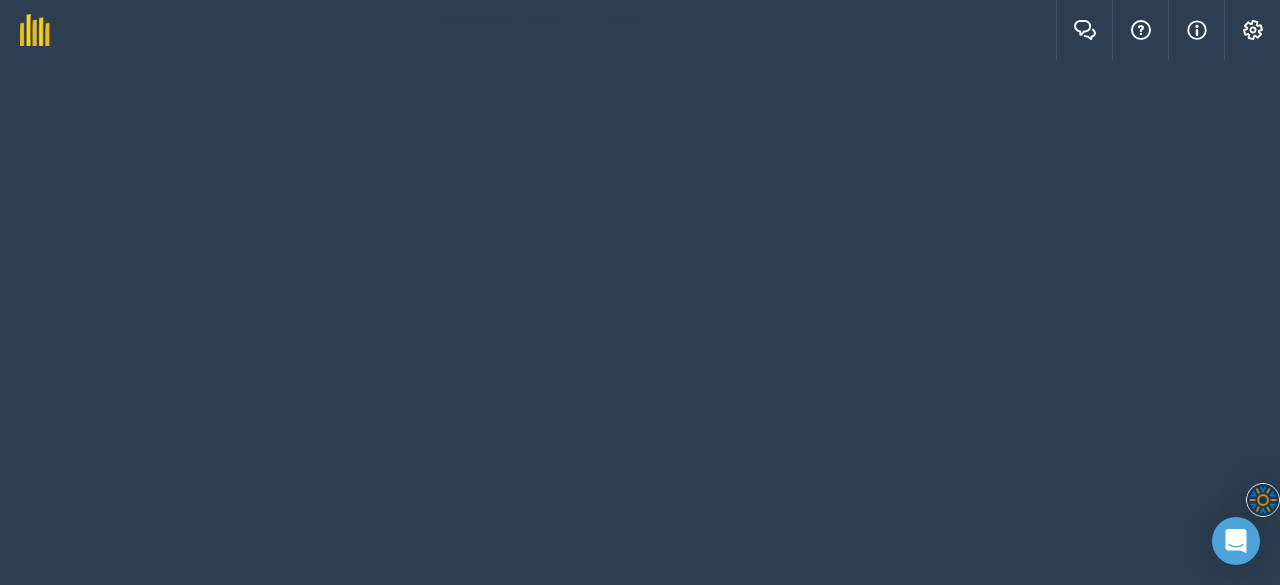 scroll, scrollTop: 98, scrollLeft: 0, axis: vertical 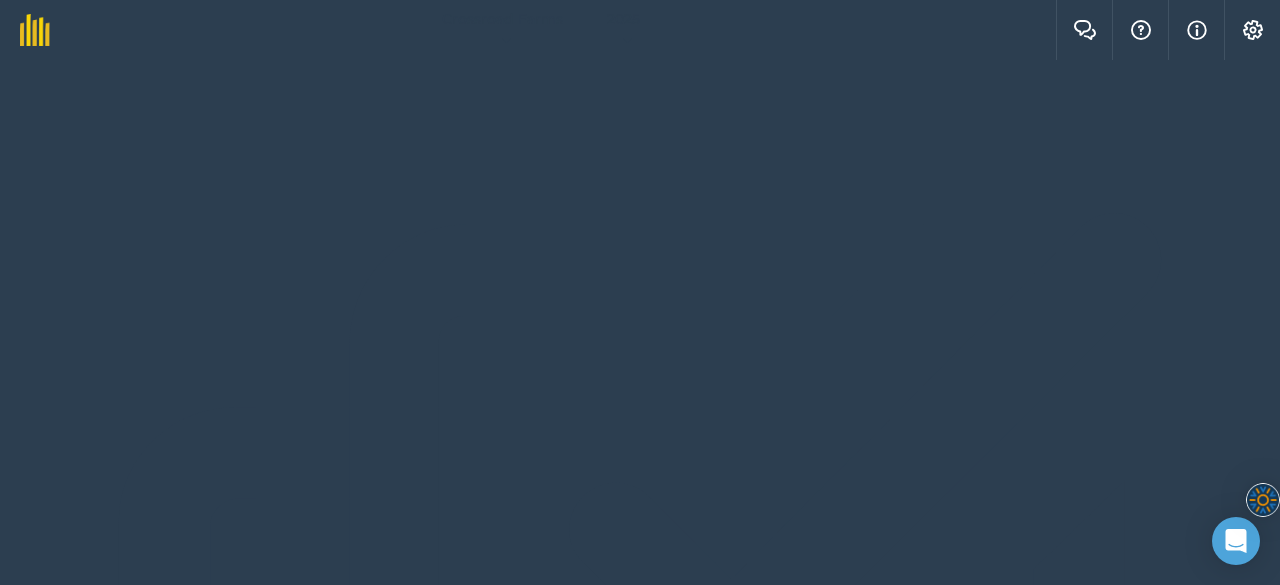 click on "Activity" at bounding box center [640, 755] 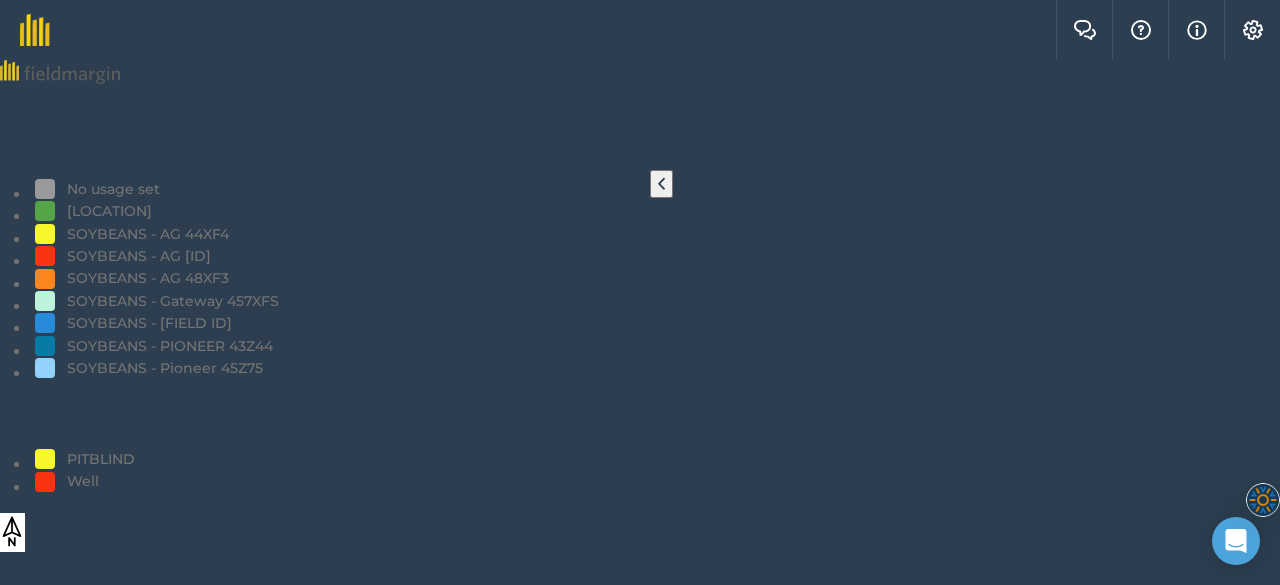 scroll, scrollTop: 1000, scrollLeft: 0, axis: vertical 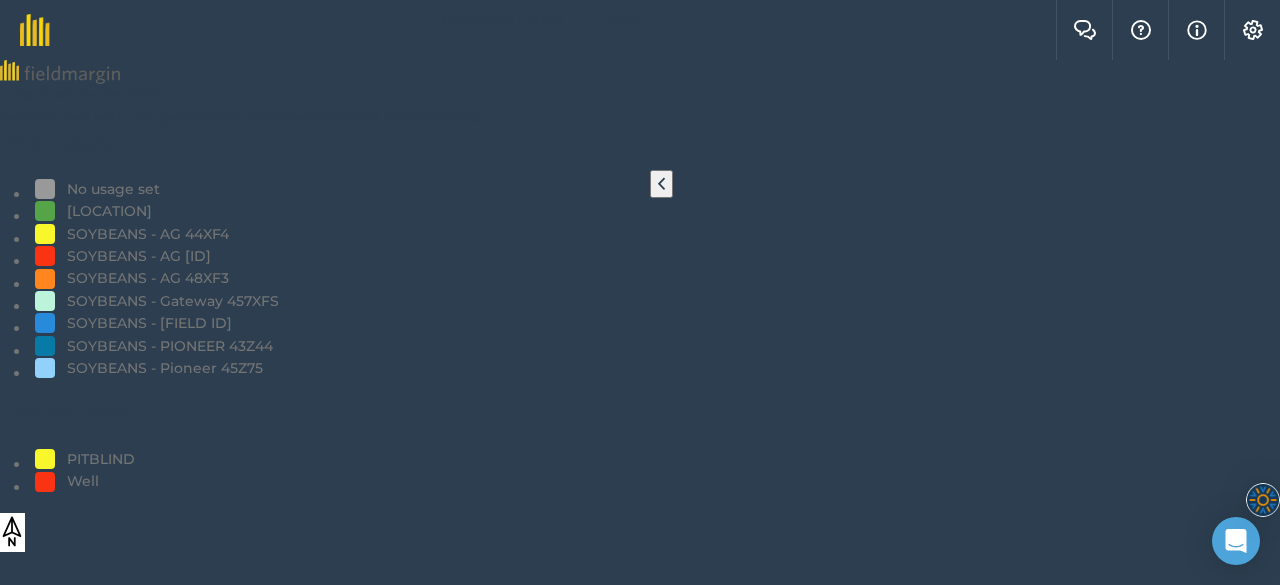 click on "Mark all as complete" at bounding box center [84, 11546] 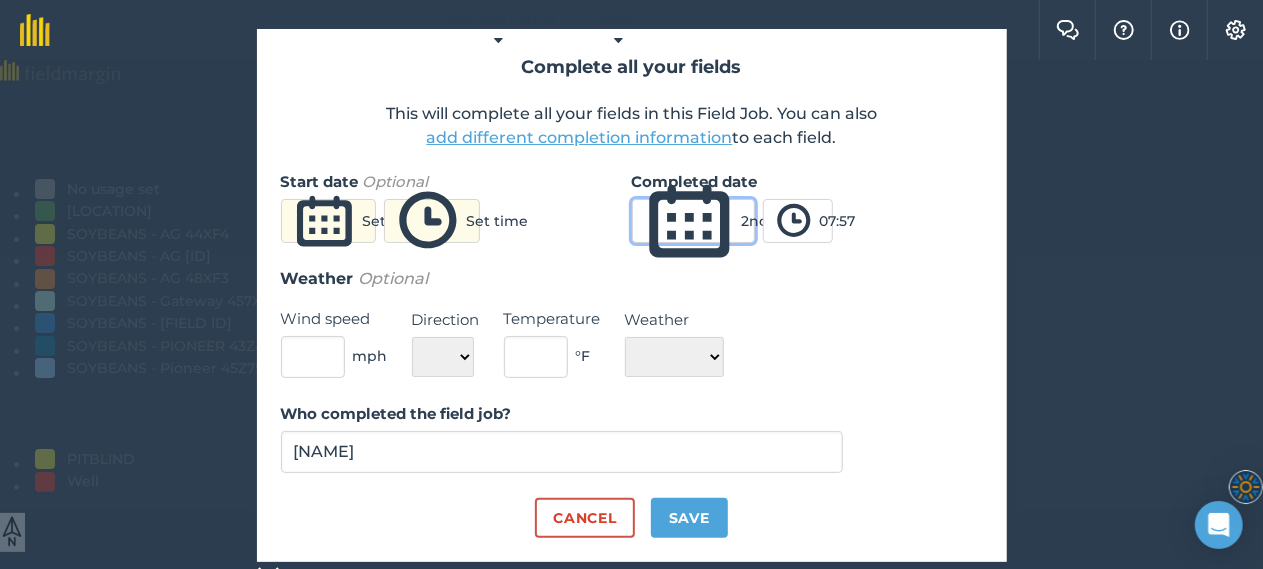 click on "2nd Jul 2025" at bounding box center (693, 221) 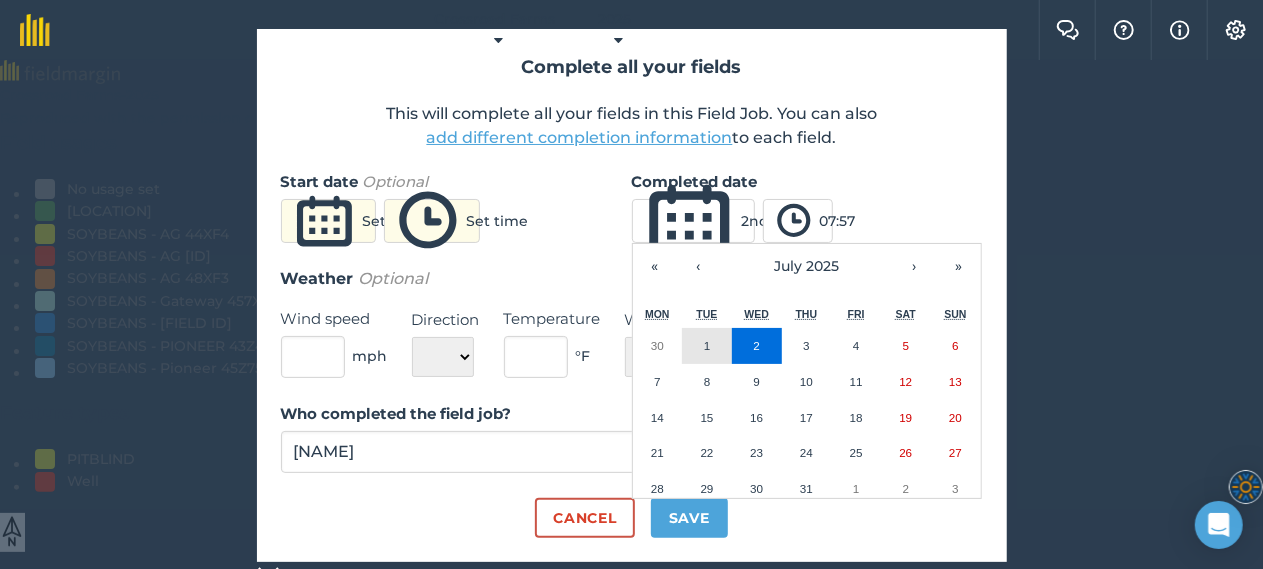 click on "1" at bounding box center [707, 346] 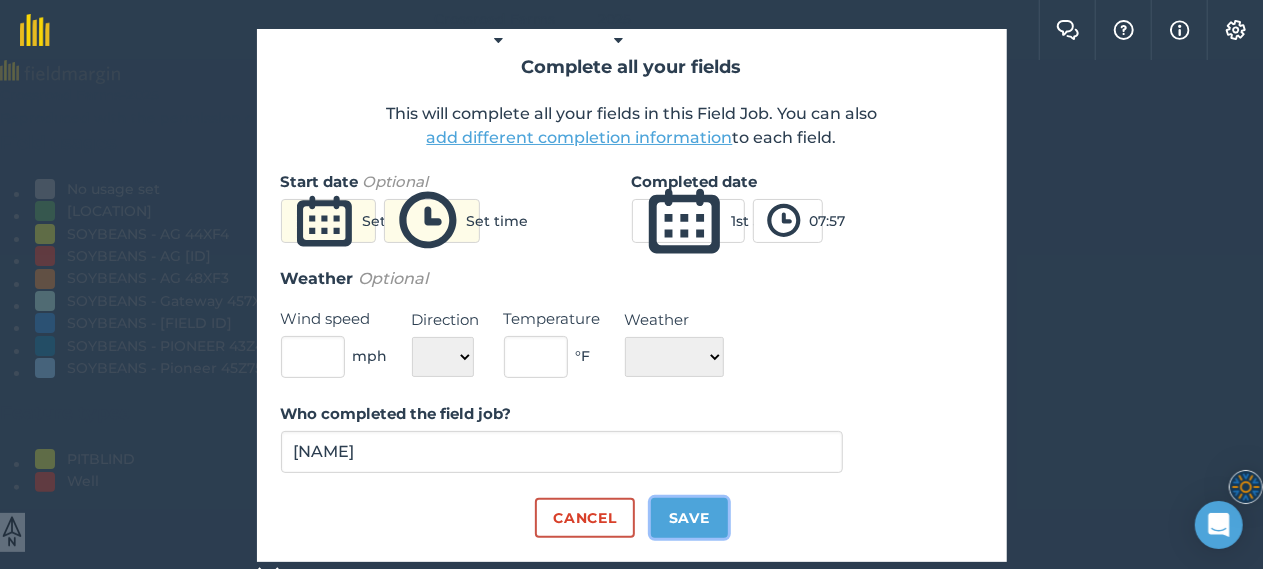 click on "Save" at bounding box center (689, 518) 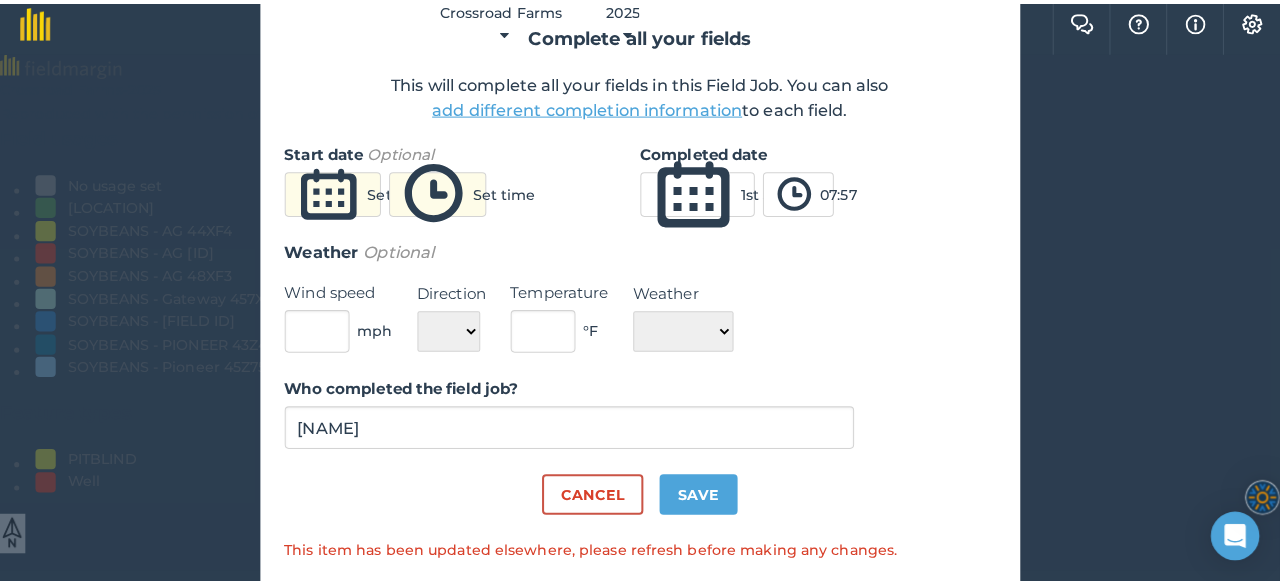 scroll, scrollTop: 0, scrollLeft: 0, axis: both 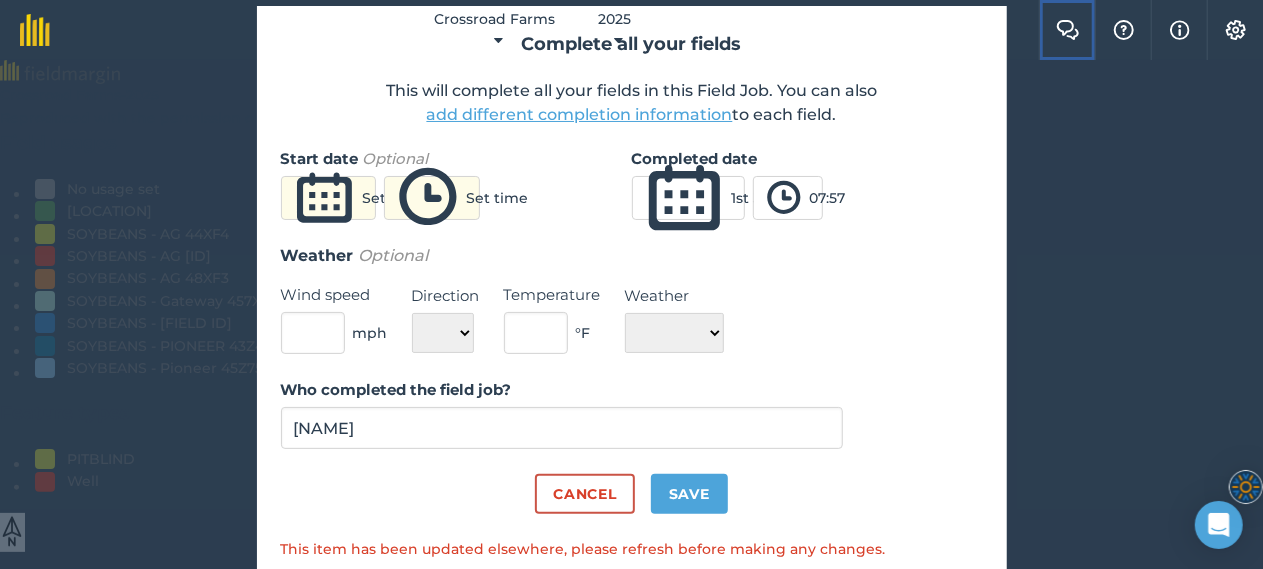 click on "Farm Chat" at bounding box center (1067, 30) 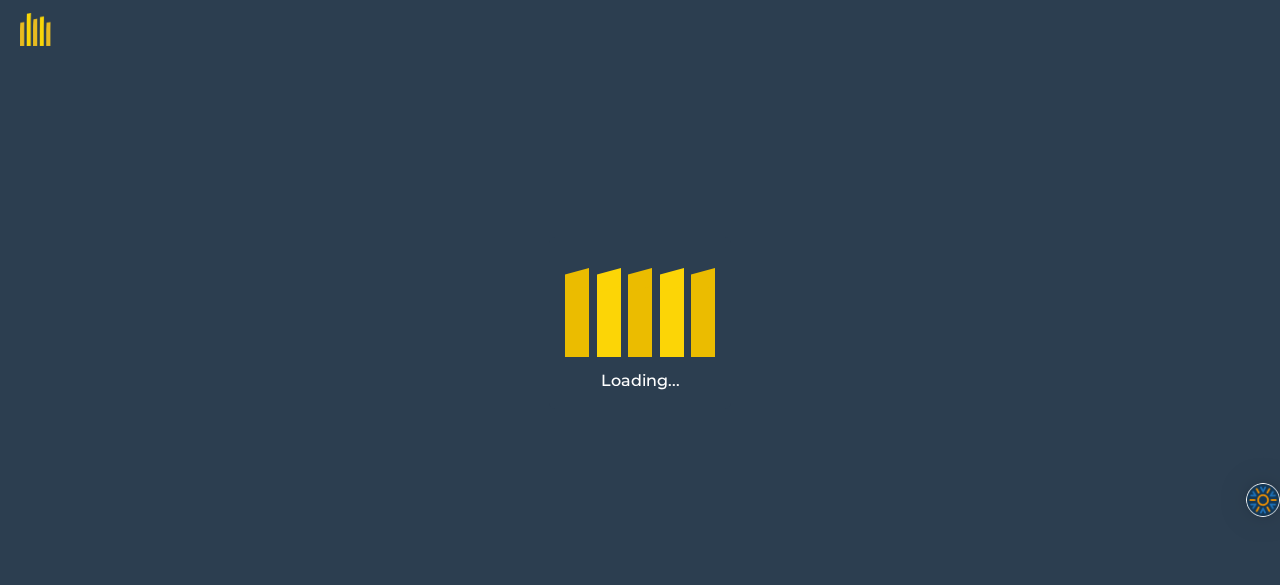 scroll, scrollTop: 0, scrollLeft: 0, axis: both 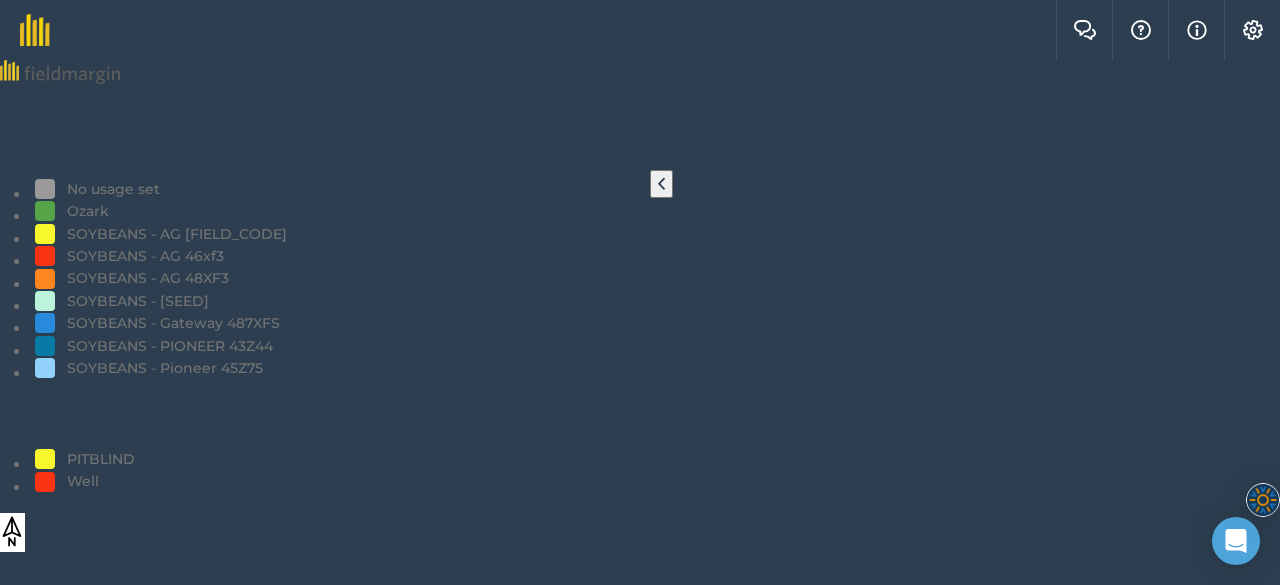 click on "[BACK]" at bounding box center (640, 11323) 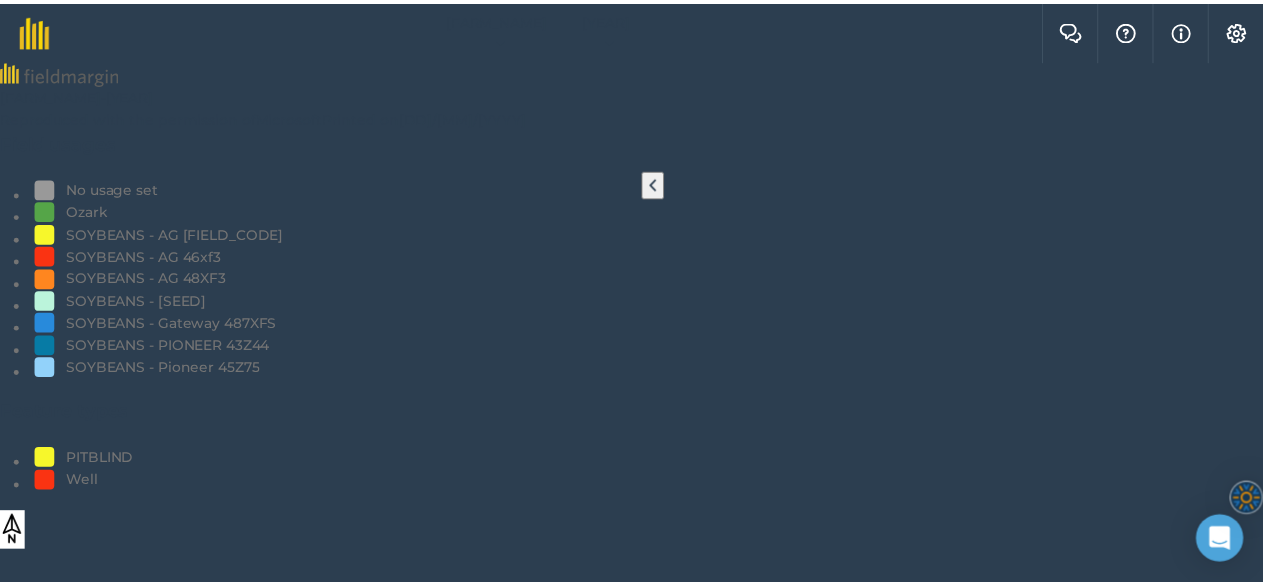 scroll, scrollTop: 3000, scrollLeft: 0, axis: vertical 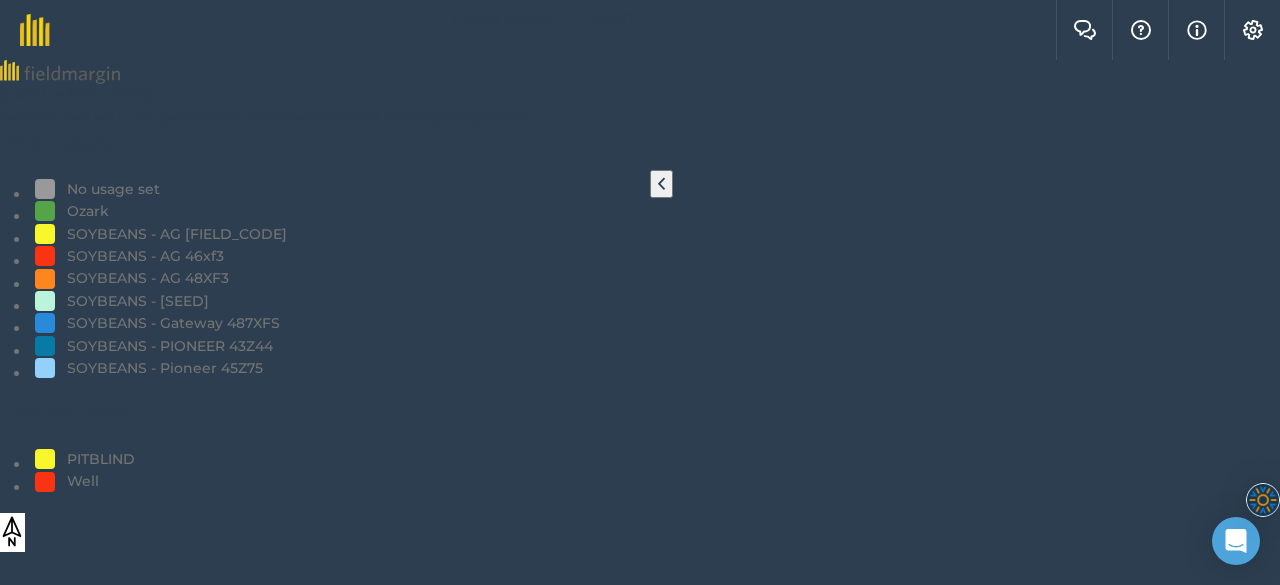 click at bounding box center [640, 8362] 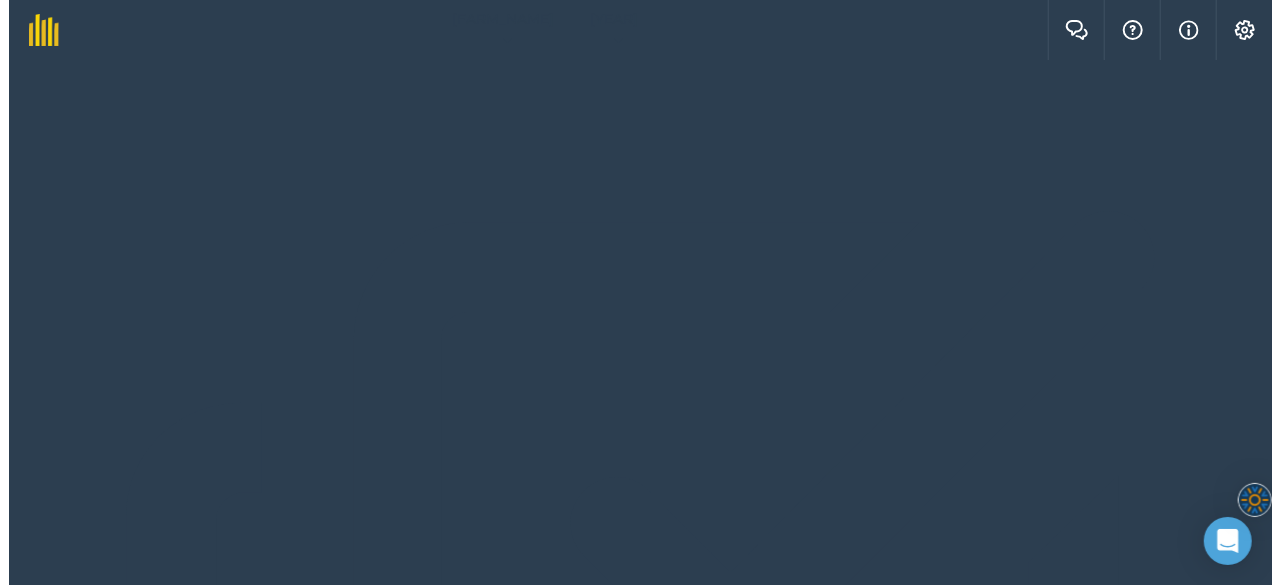 scroll, scrollTop: 100, scrollLeft: 0, axis: vertical 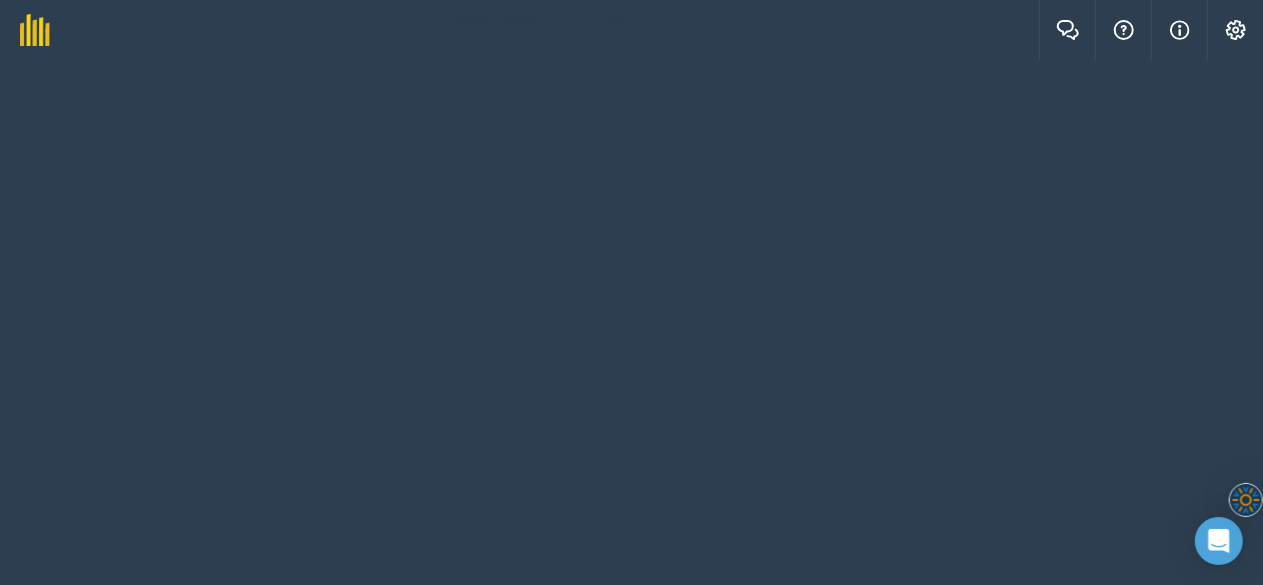click on "Input summary" at bounding box center [441, 10863] 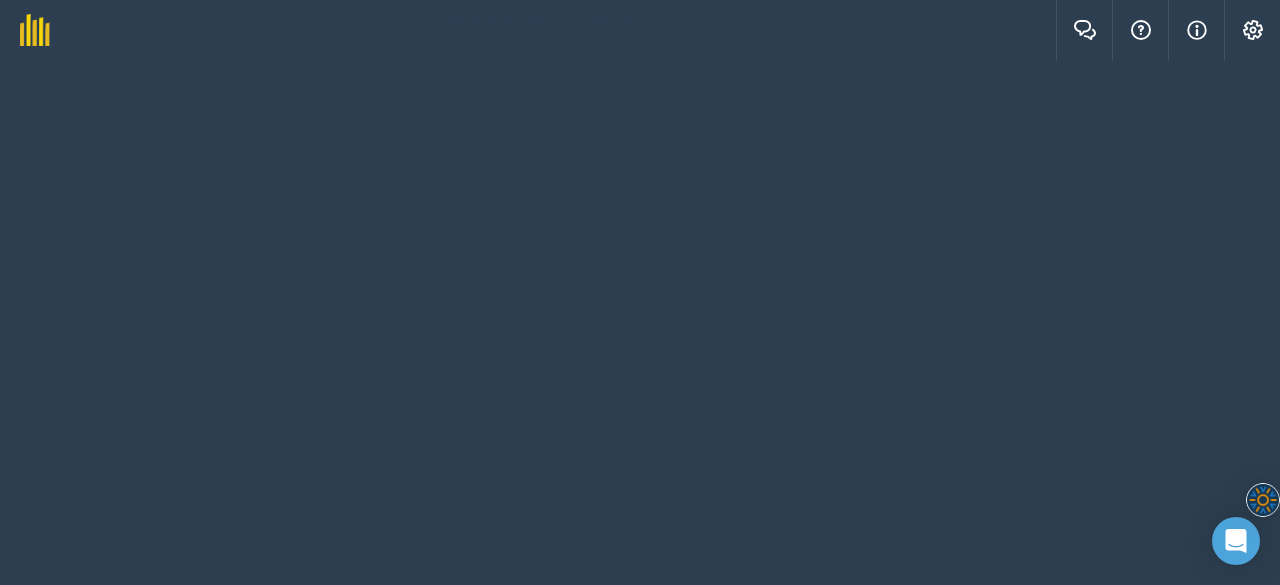 scroll, scrollTop: 1314, scrollLeft: 0, axis: vertical 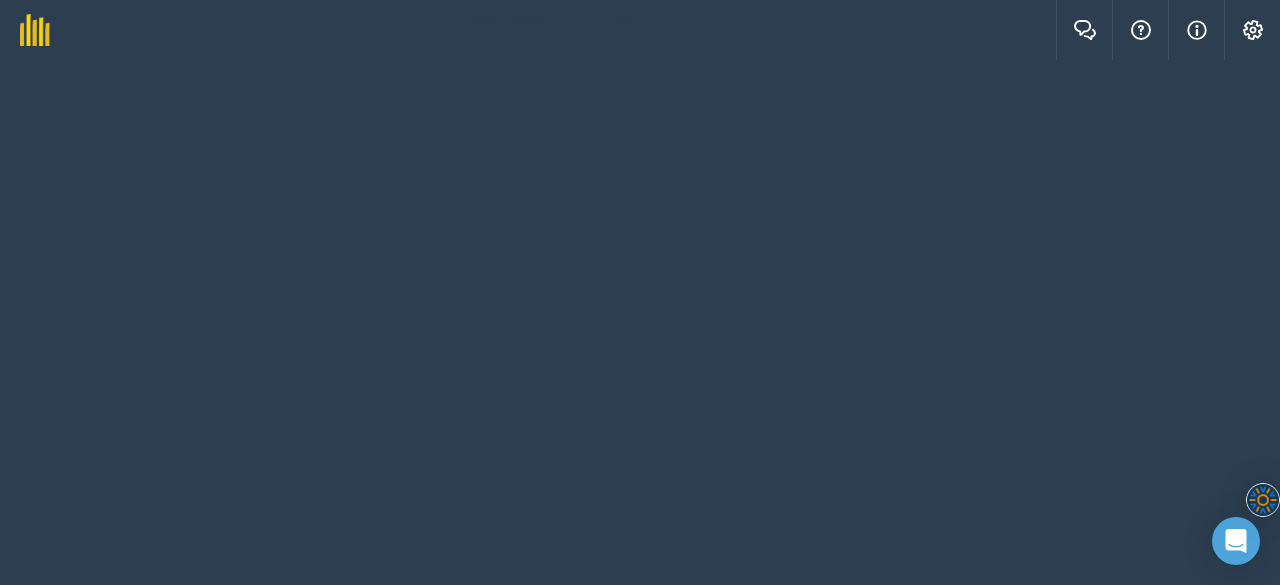 click on "0" at bounding box center (569, 11045) 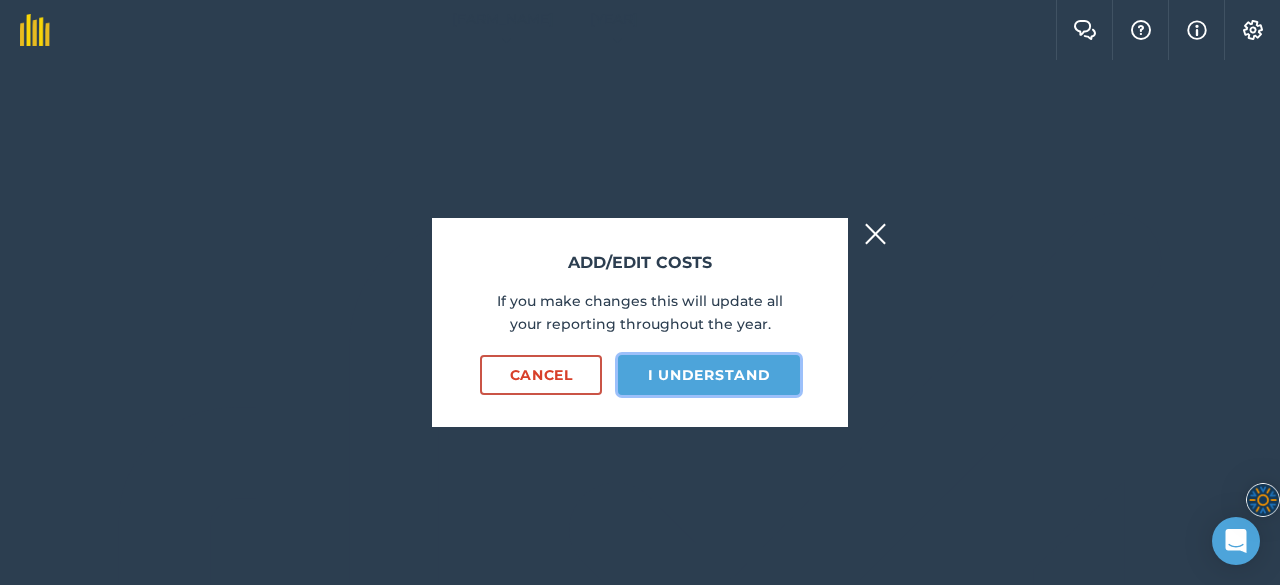 click on "I understand" at bounding box center (709, 375) 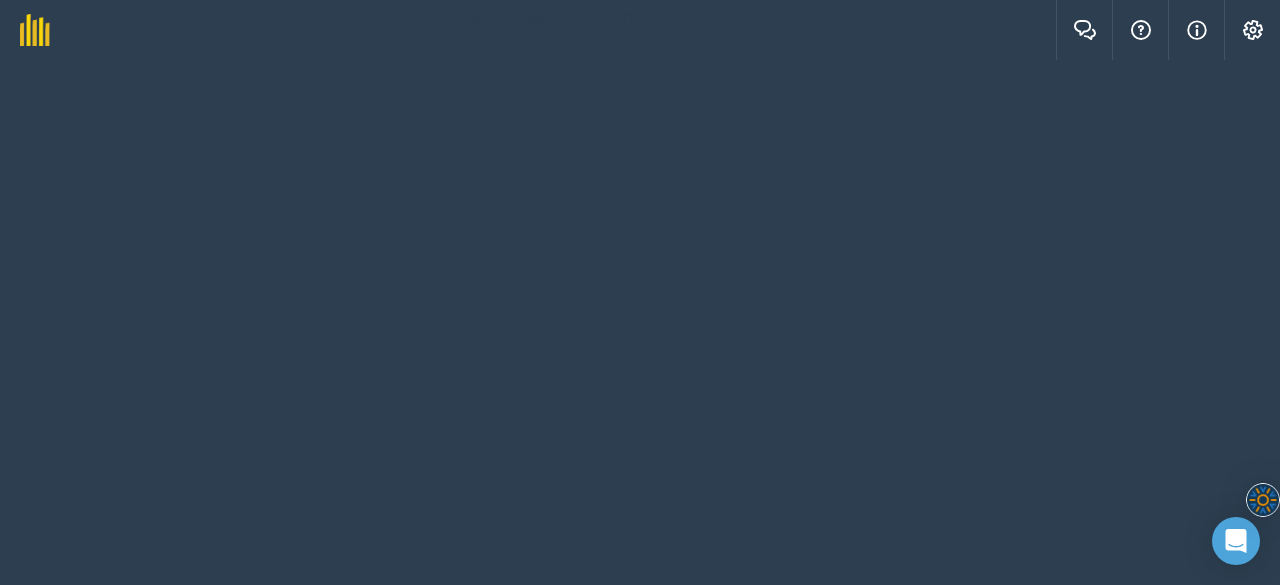 scroll, scrollTop: 1500, scrollLeft: 0, axis: vertical 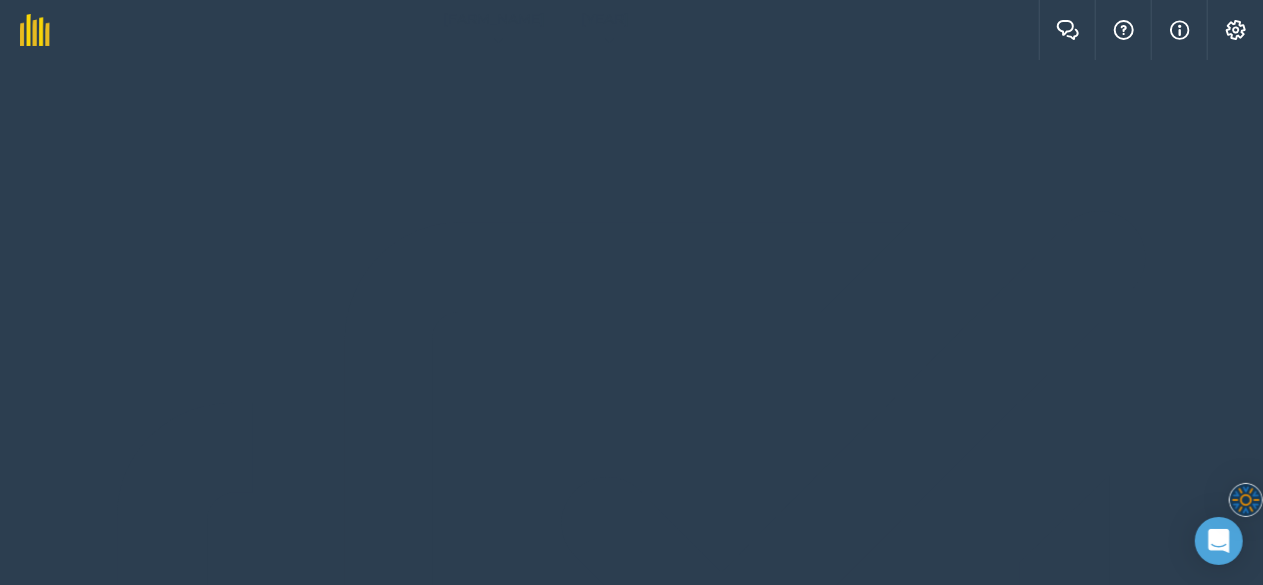 click on "Input cost breakdown" at bounding box center (441, 11641) 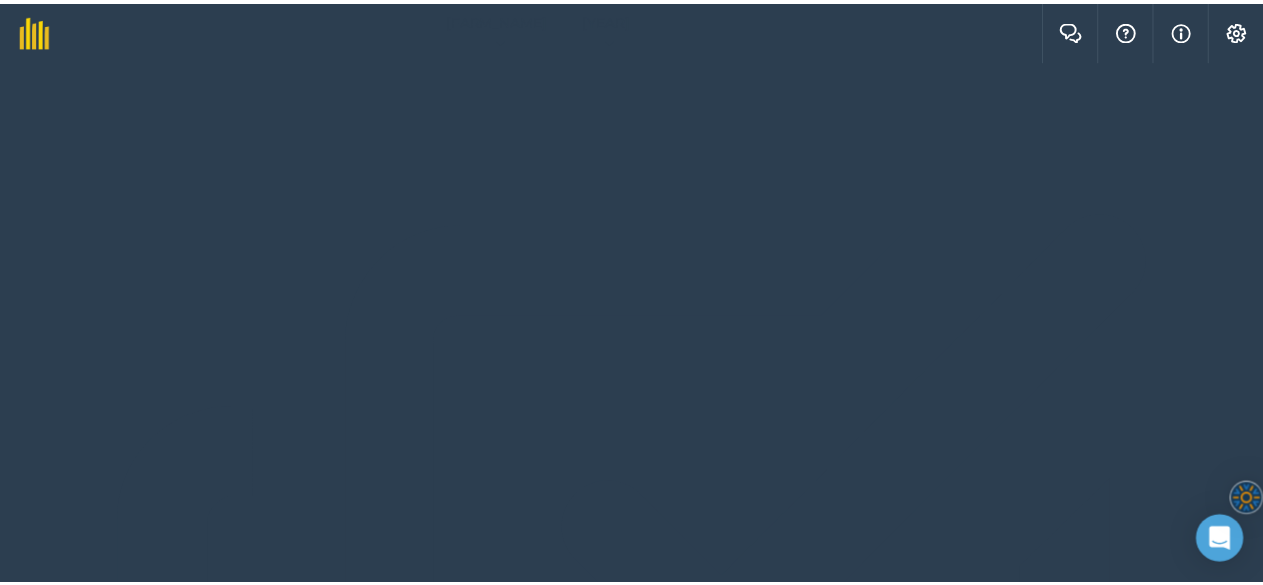 scroll, scrollTop: 0, scrollLeft: 0, axis: both 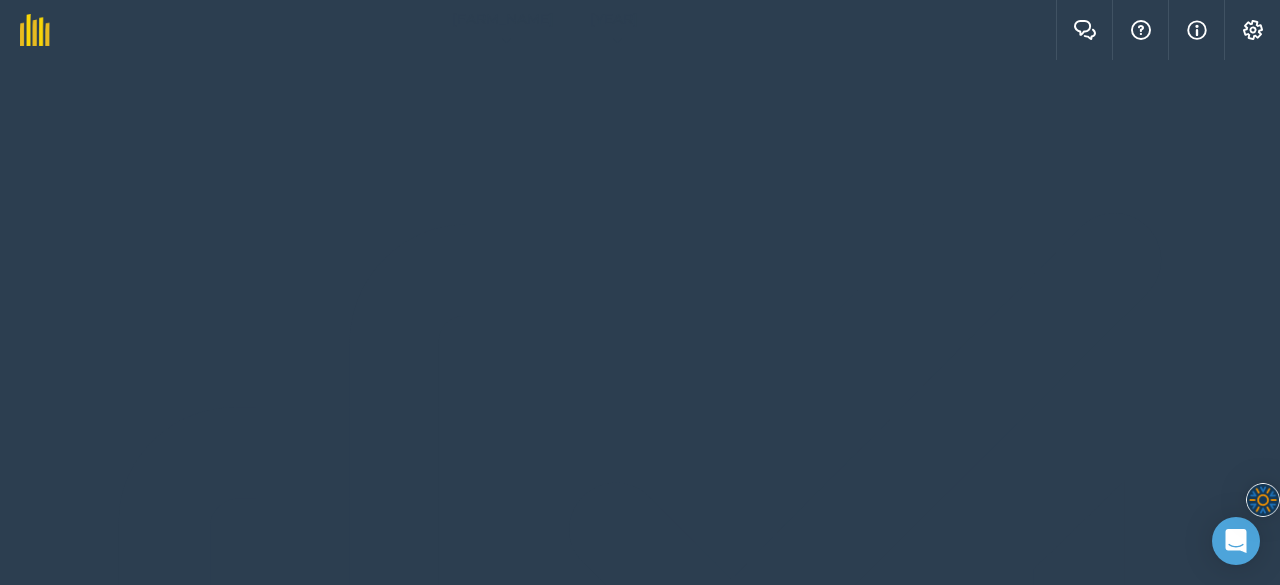 click on "Back" at bounding box center (86, 10877) 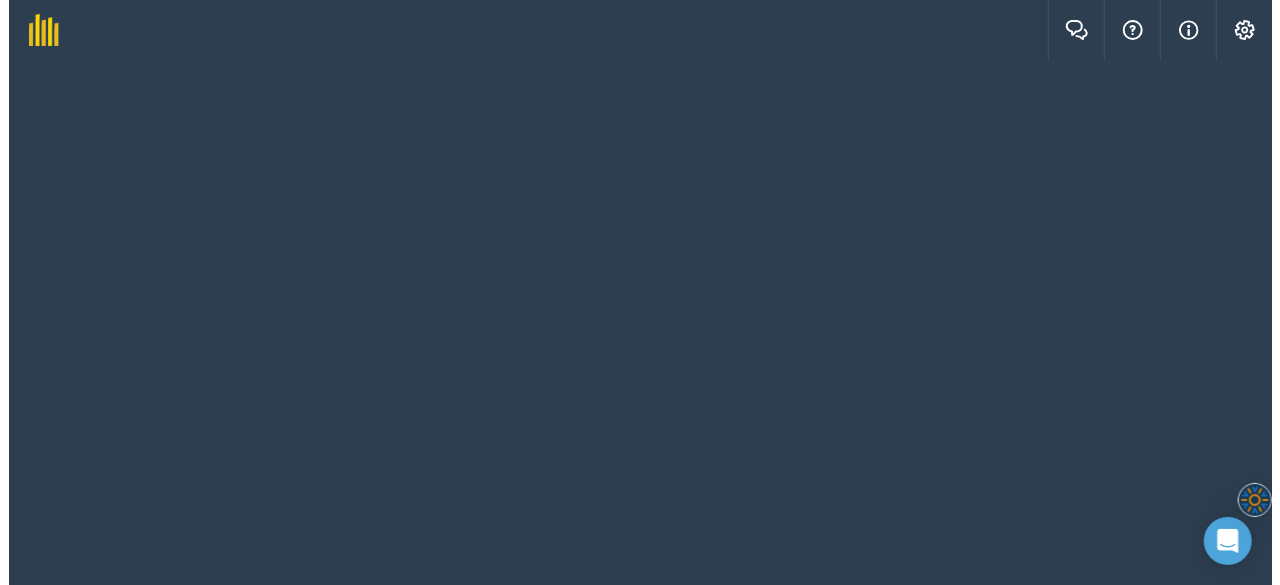 scroll, scrollTop: 0, scrollLeft: 0, axis: both 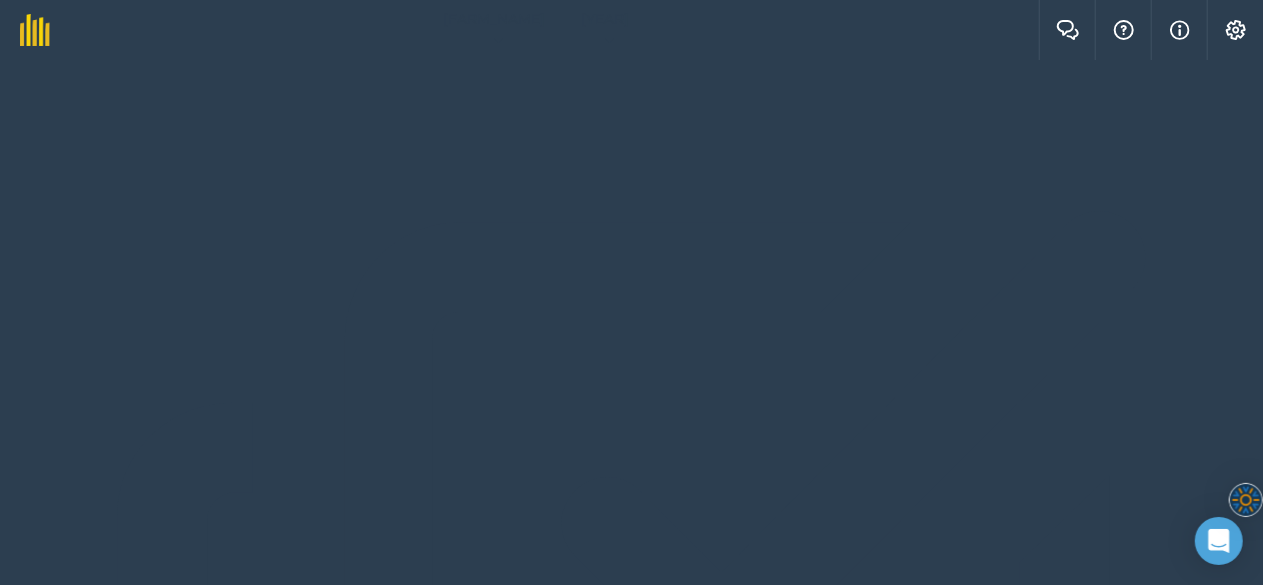 click on "A detailed breakdown of the quantity of an inputs used per field and usage" at bounding box center [340, 11058] 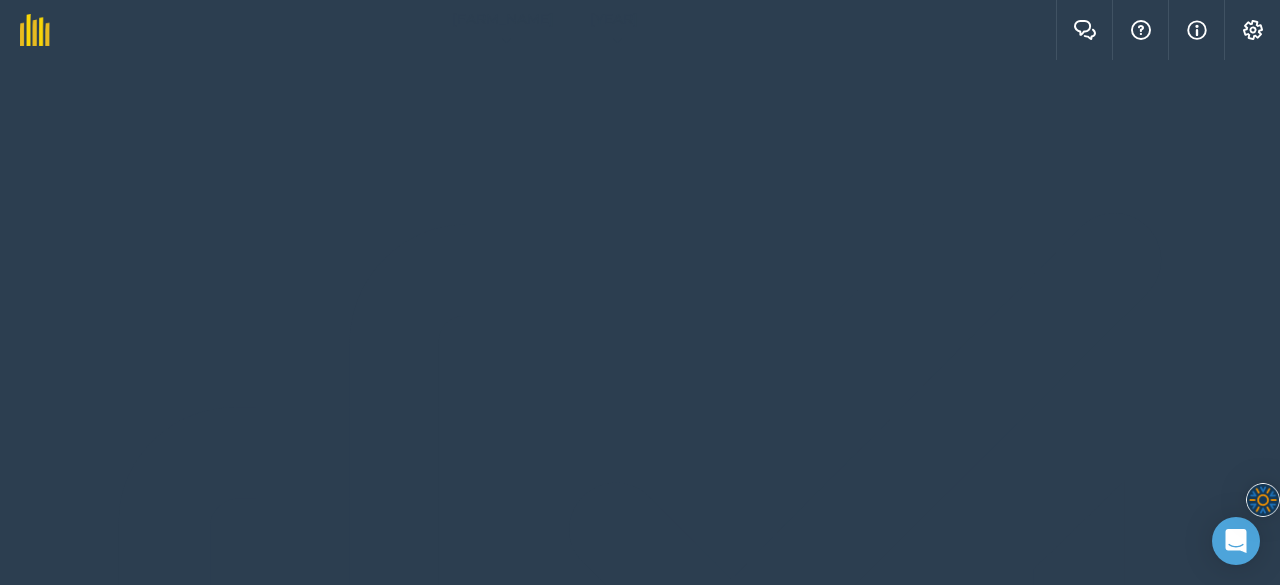 click on "No inputs selected" at bounding box center [136, 10958] 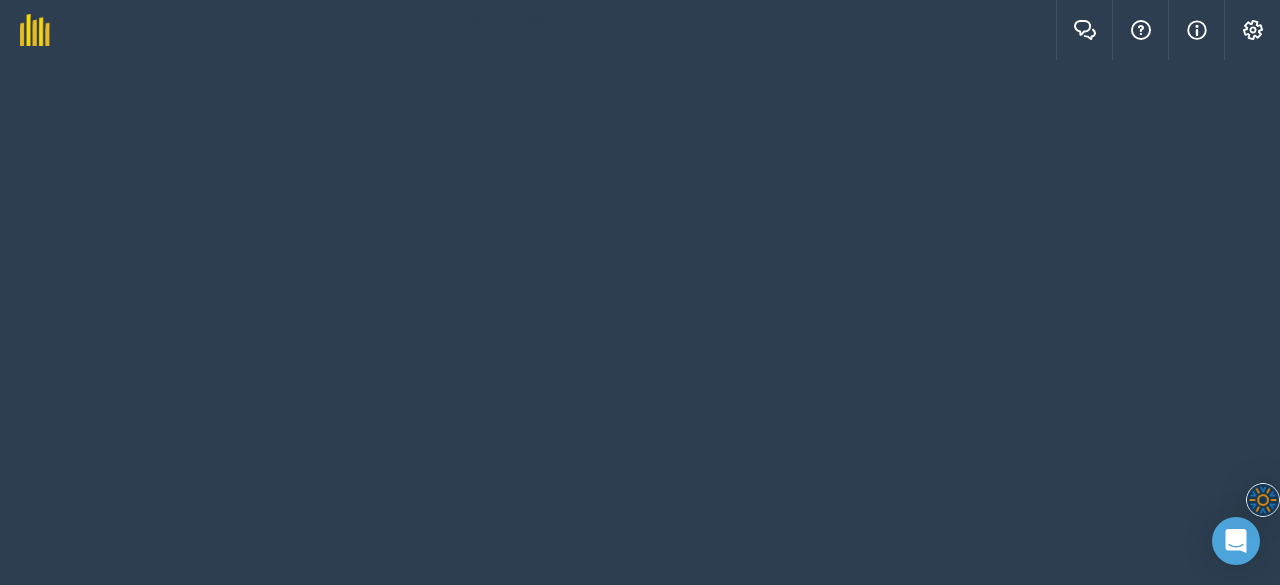 scroll, scrollTop: 0, scrollLeft: 0, axis: both 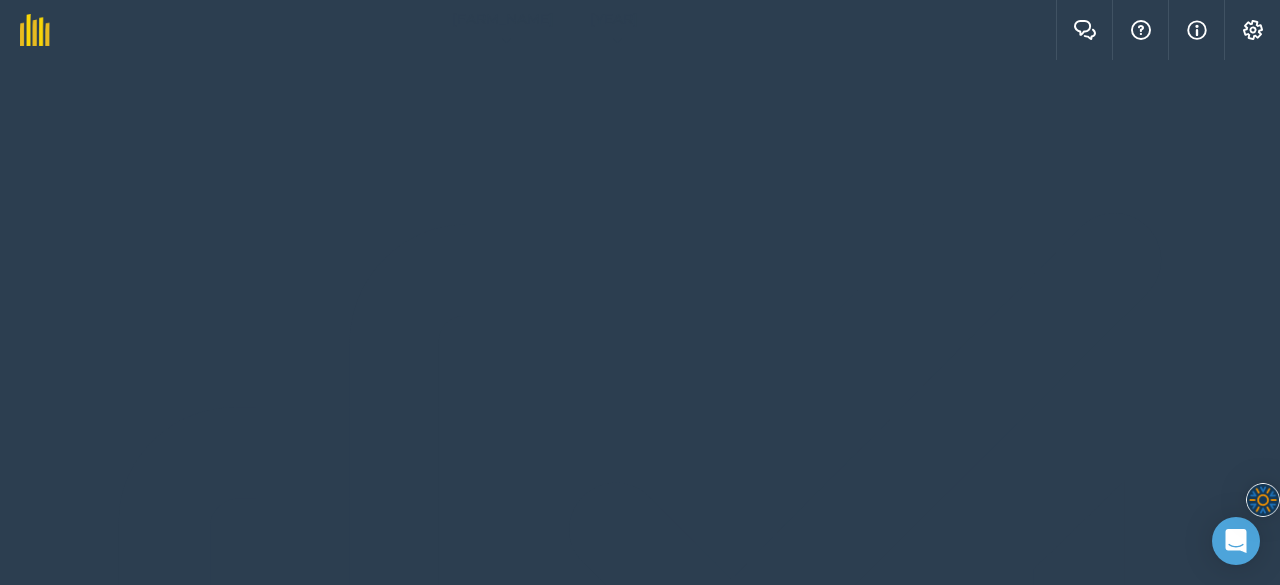 click on "Back" at bounding box center (86, 10877) 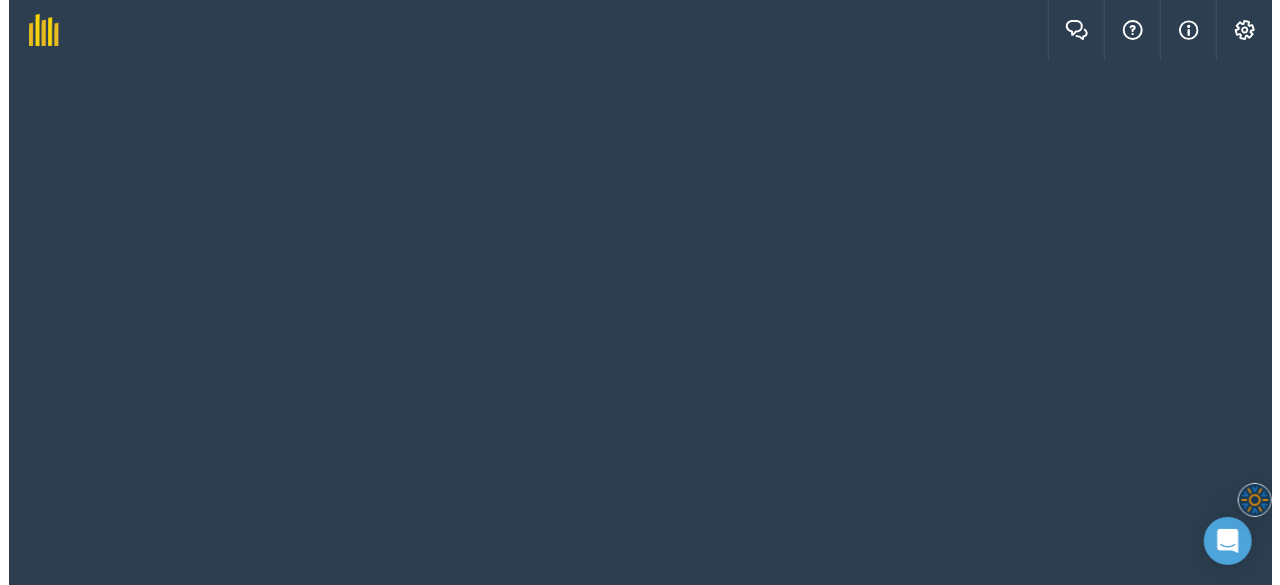 scroll, scrollTop: 200, scrollLeft: 0, axis: vertical 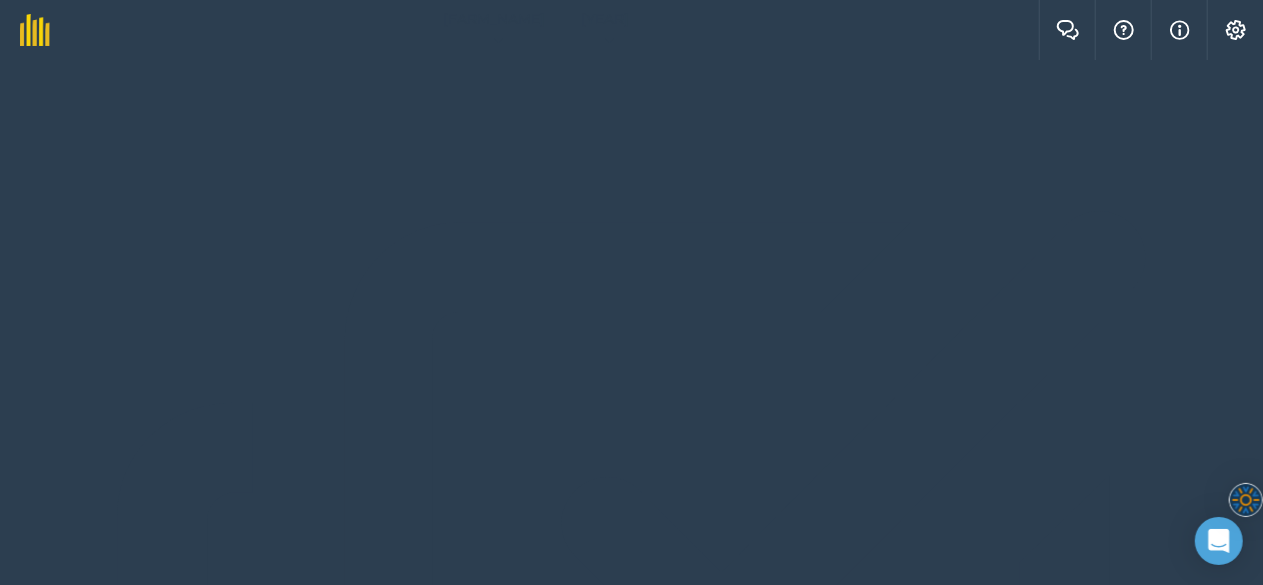 click on "Field Input Report A breakdown of inputs used per field with applications, rate applied, total and cost" at bounding box center [441, 11196] 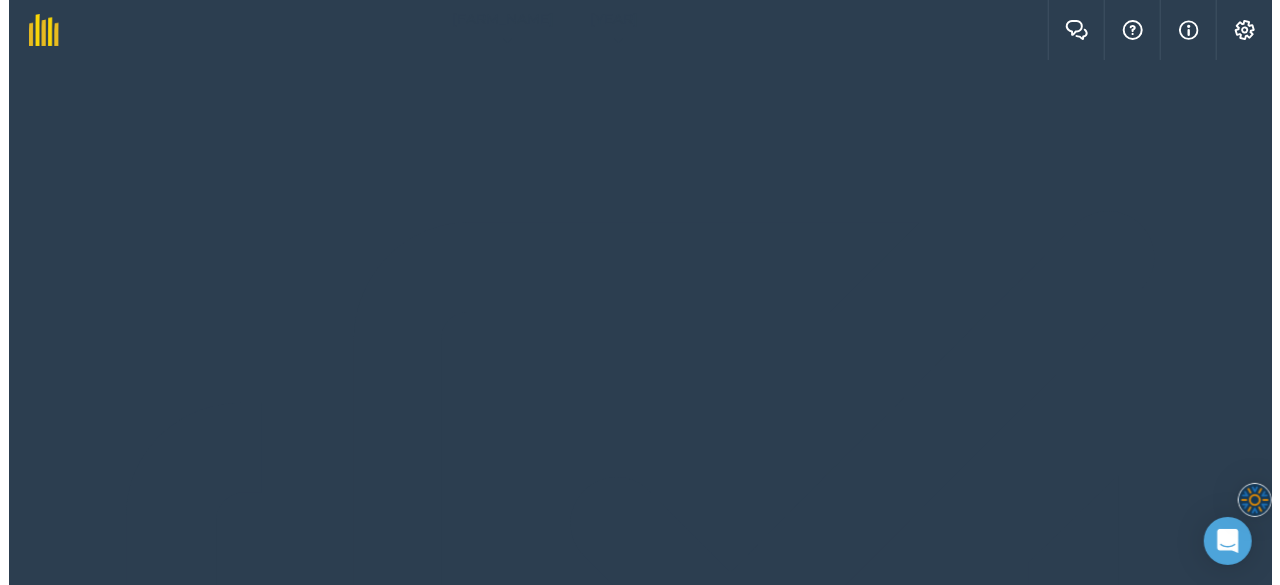 scroll, scrollTop: 0, scrollLeft: 0, axis: both 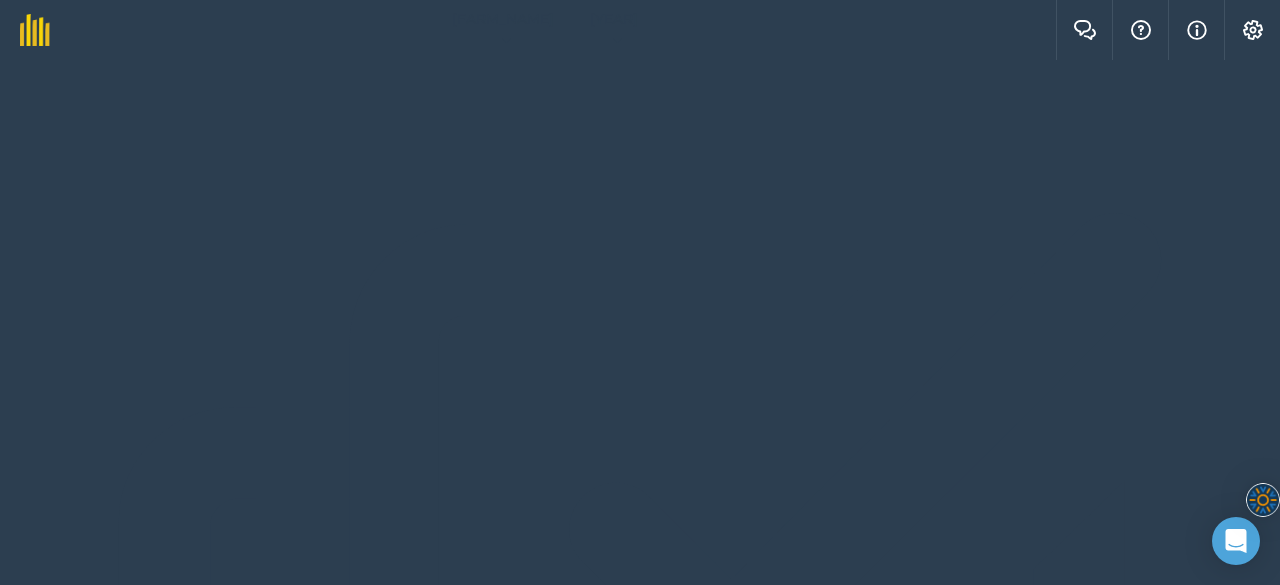 click on "No fields selected" at bounding box center (192, 10958) 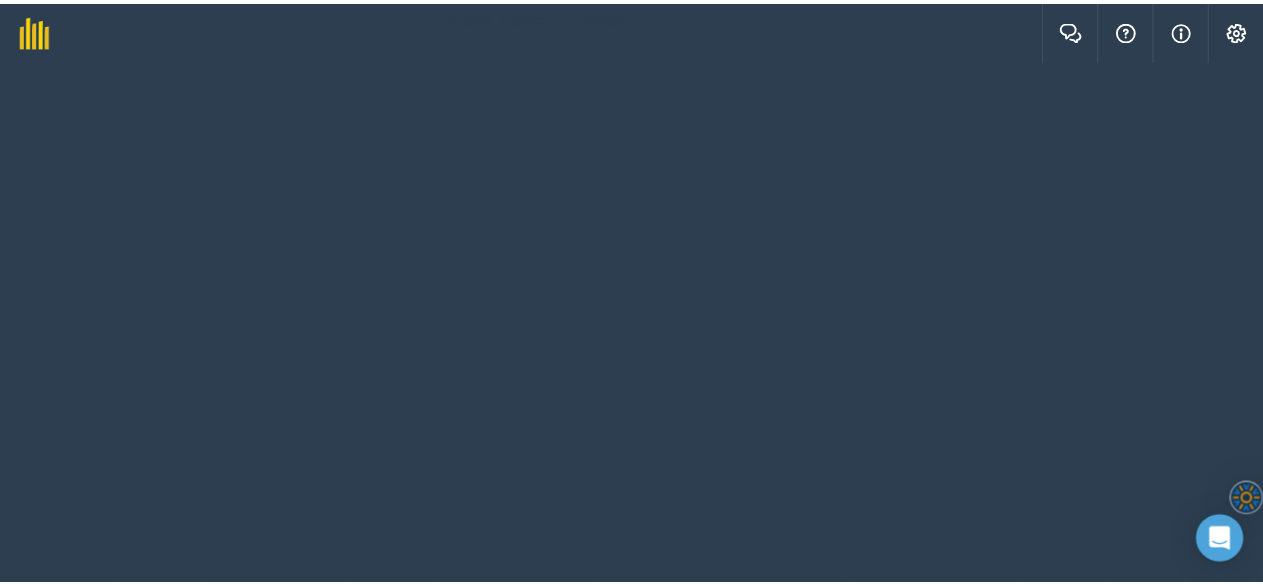 scroll, scrollTop: 300, scrollLeft: 0, axis: vertical 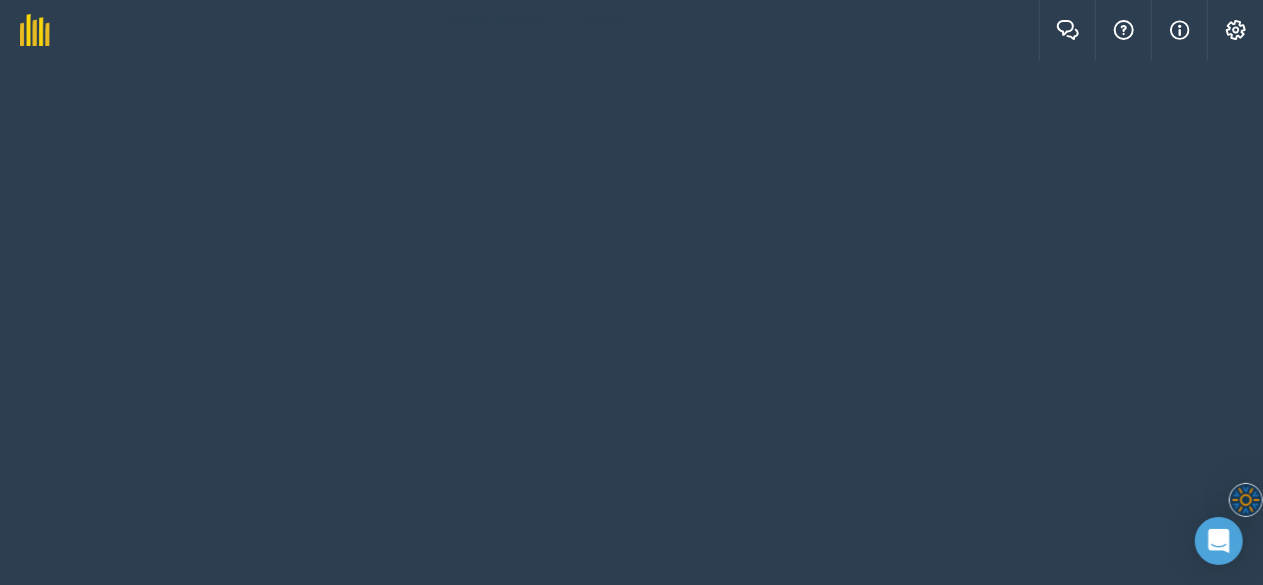click on "Input summary" at bounding box center [441, 10863] 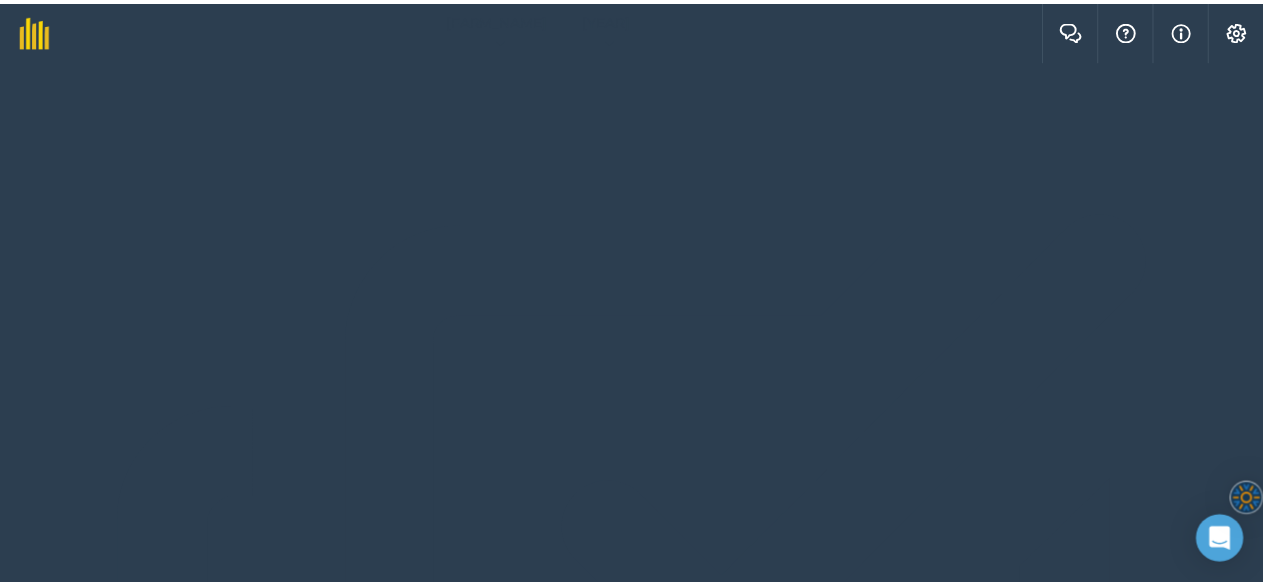 scroll, scrollTop: 0, scrollLeft: 0, axis: both 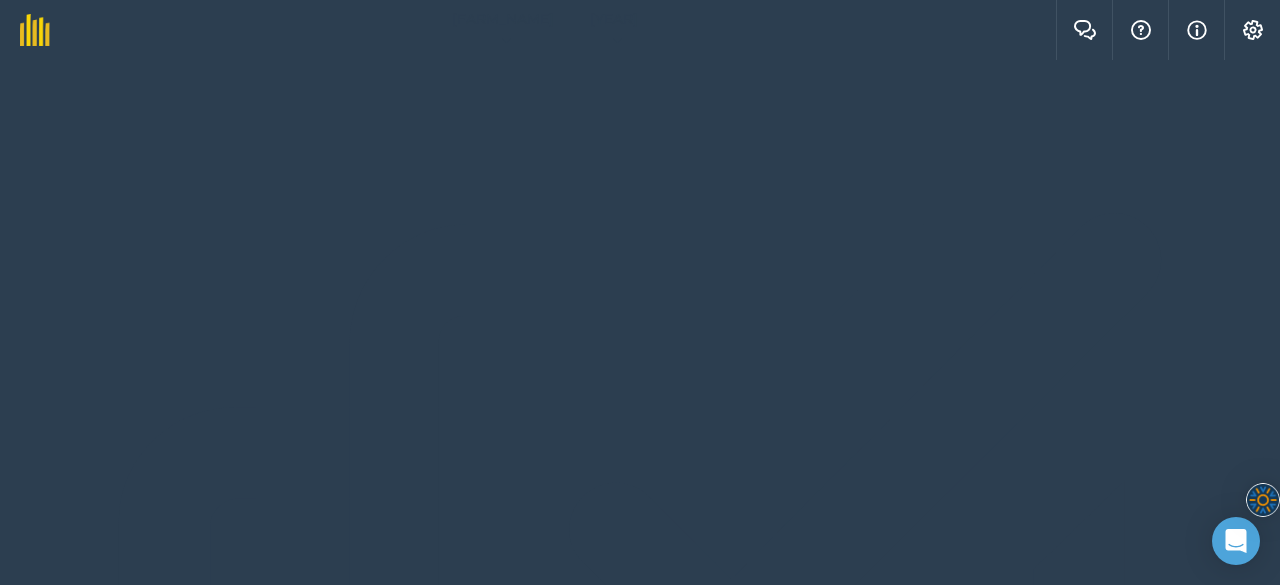 click on "Back" at bounding box center (86, 10877) 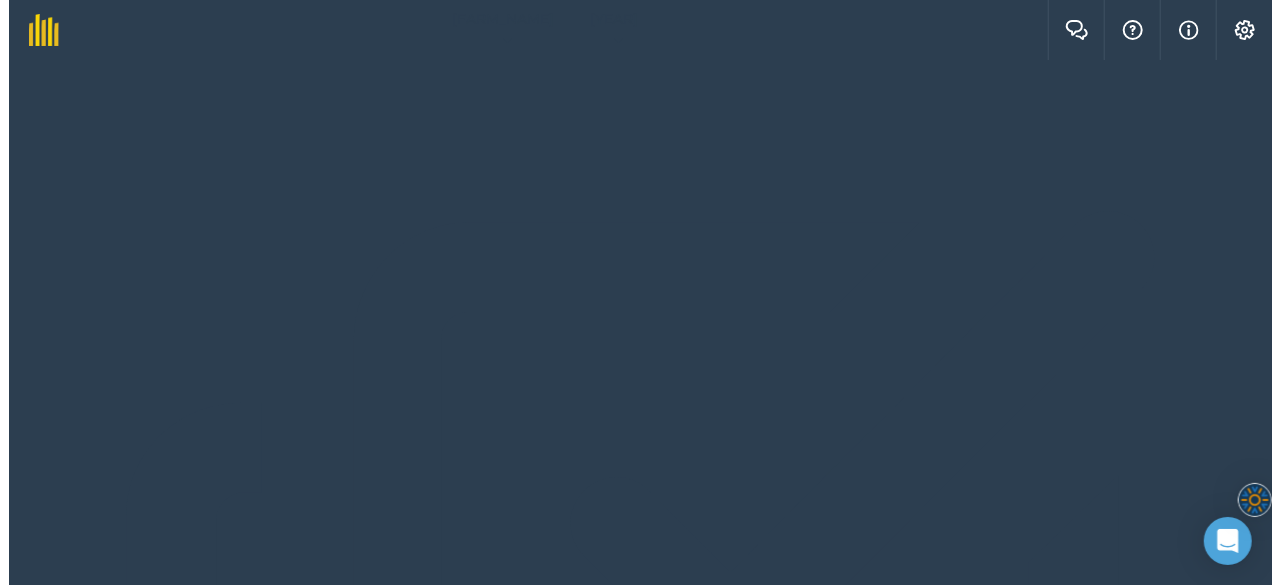 scroll, scrollTop: 200, scrollLeft: 0, axis: vertical 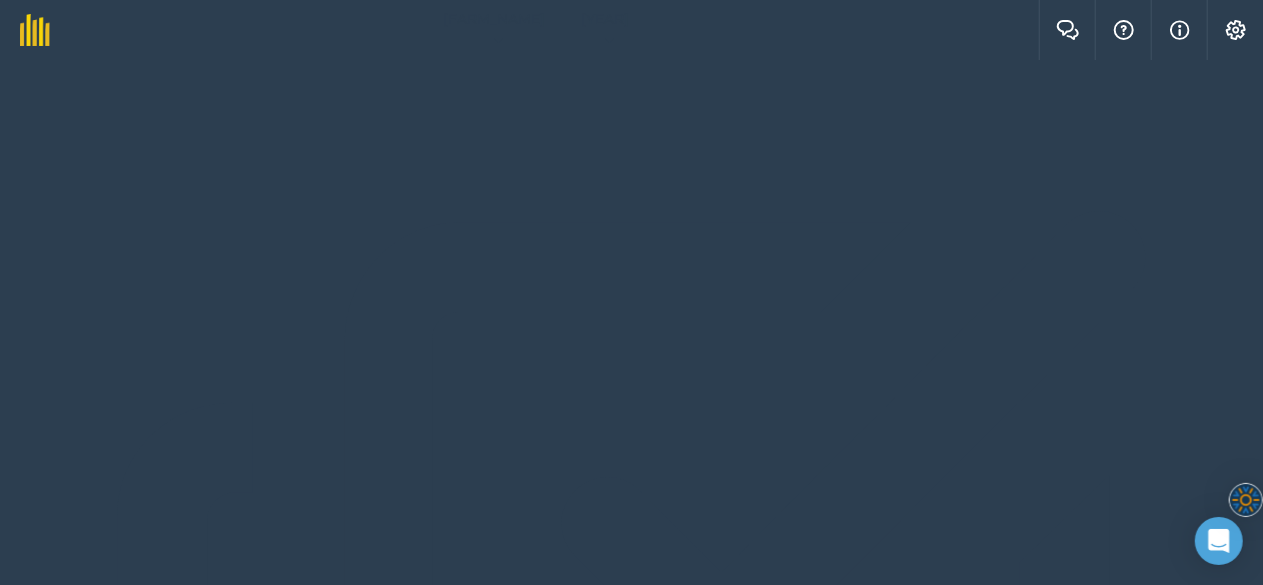 click at bounding box center [631, 736] 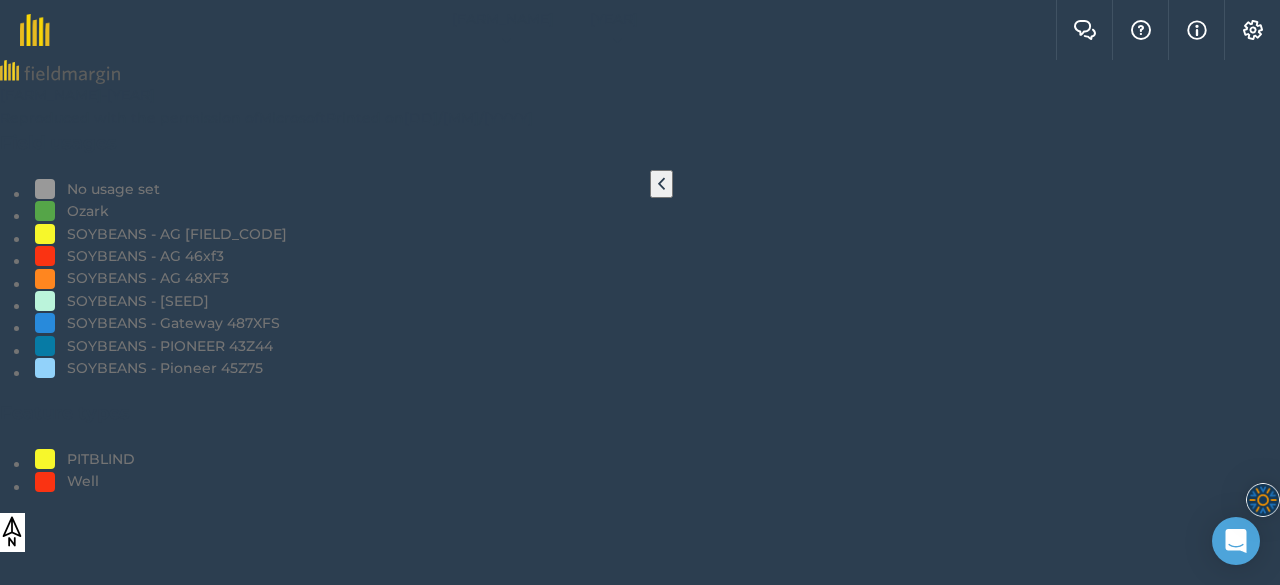 click on "Filters" at bounding box center (30, 11521) 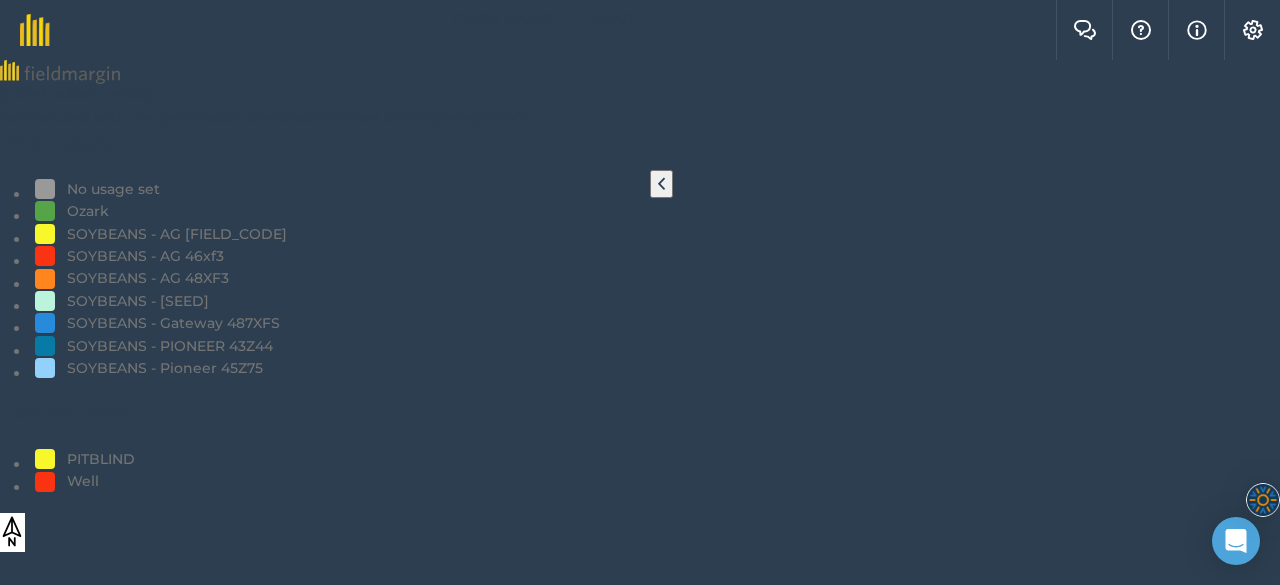 click on "Job type" at bounding box center [59, 11798] 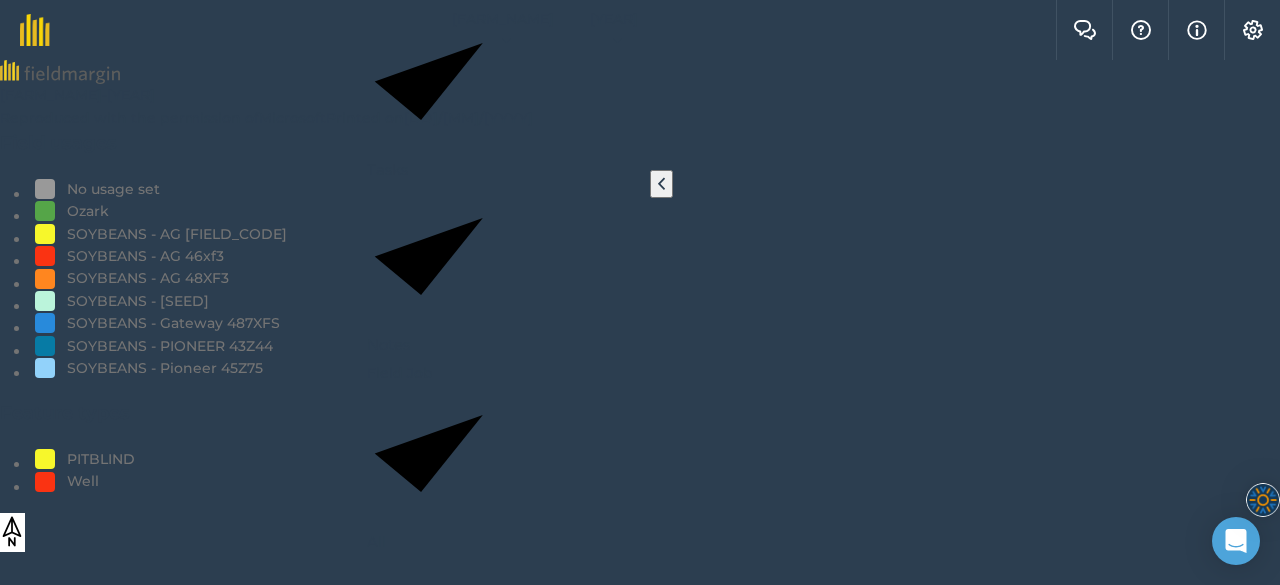 click at bounding box center [436, 453] 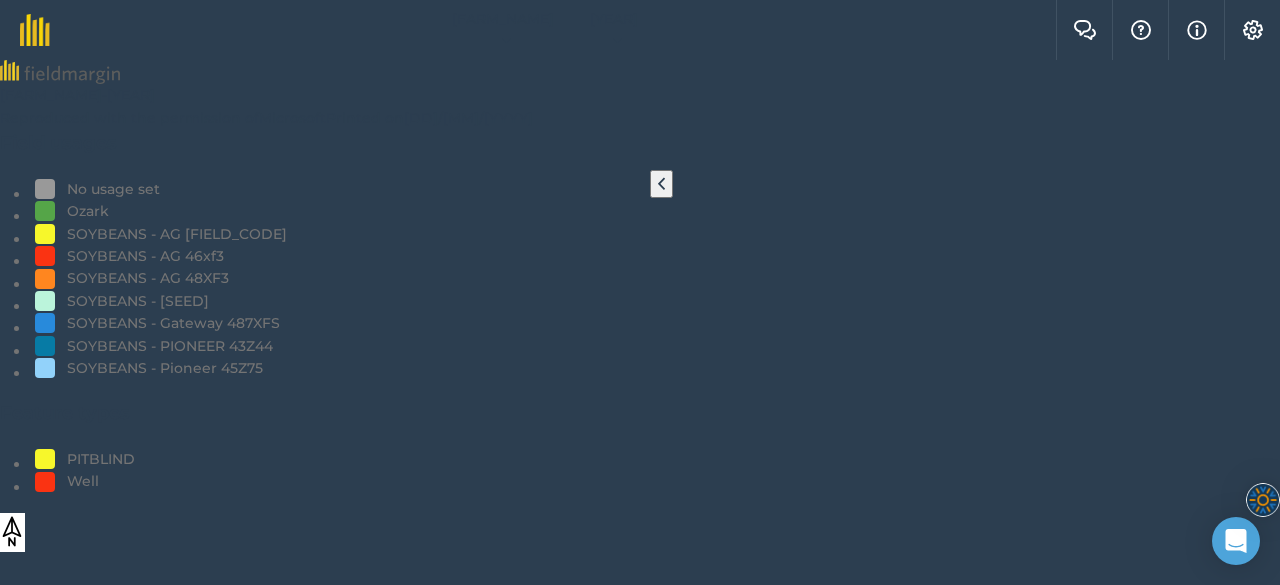 click on "My tasks" at bounding box center (59, 11751) 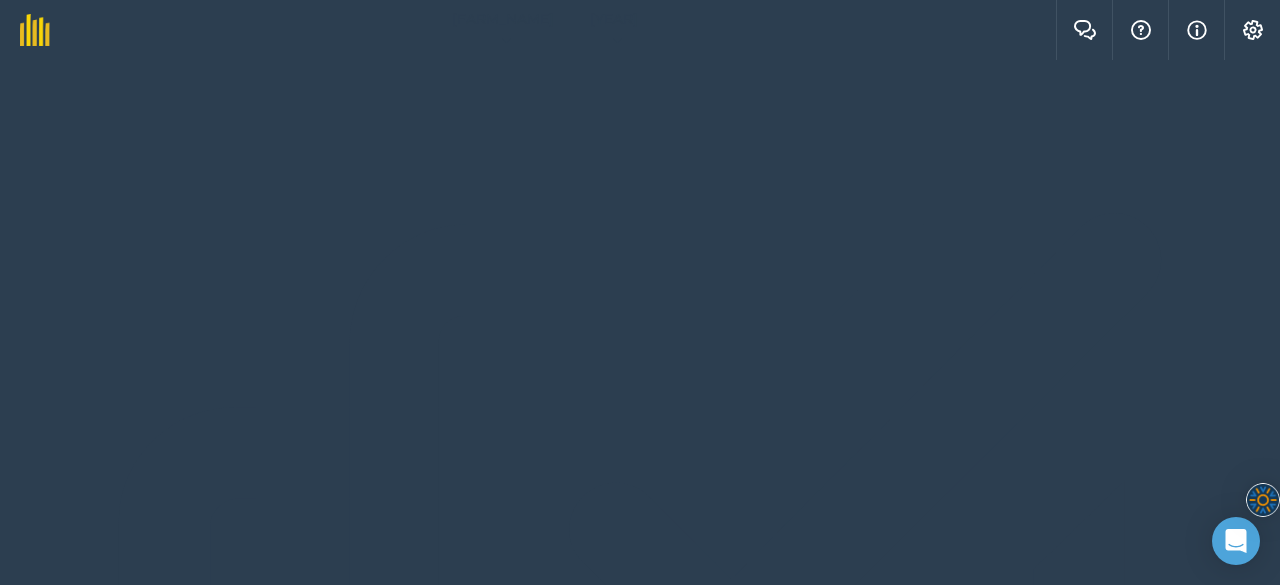 scroll, scrollTop: 0, scrollLeft: 0, axis: both 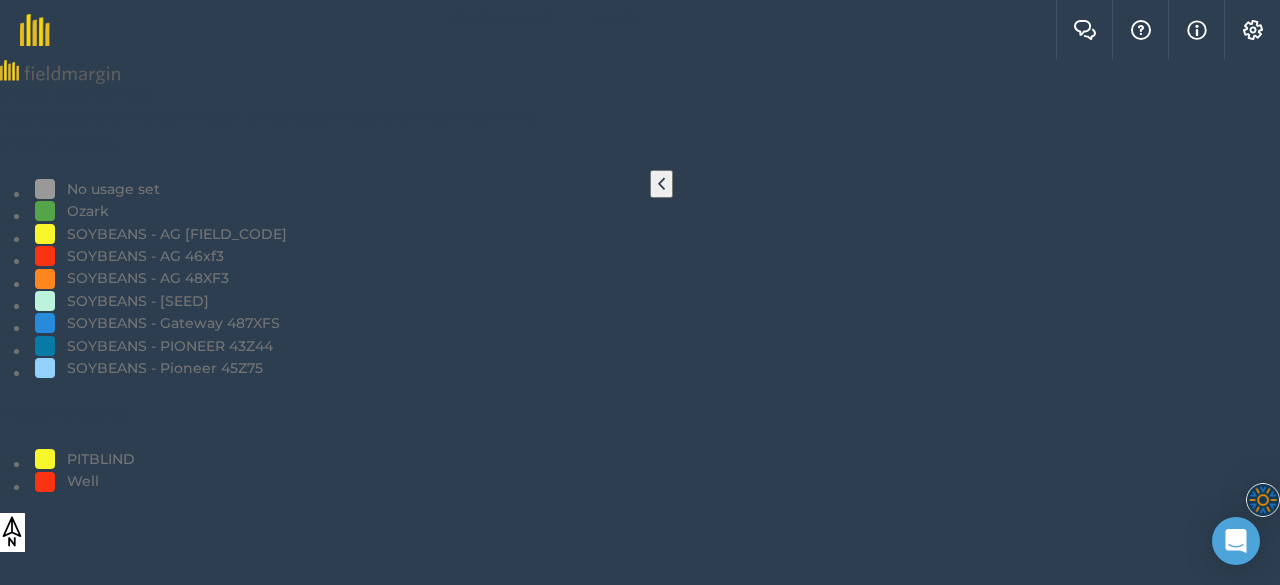 click on "Spraying Pre-Emerg@Soybeans(Mainline)" at bounding box center [153, 27260] 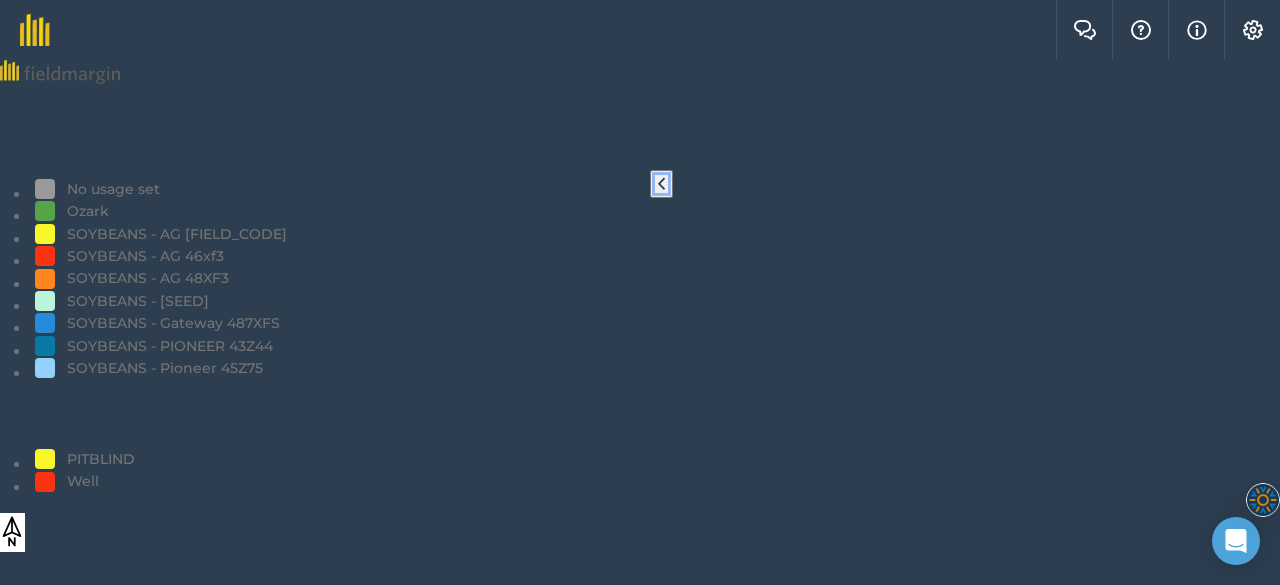click at bounding box center [661, 184] 